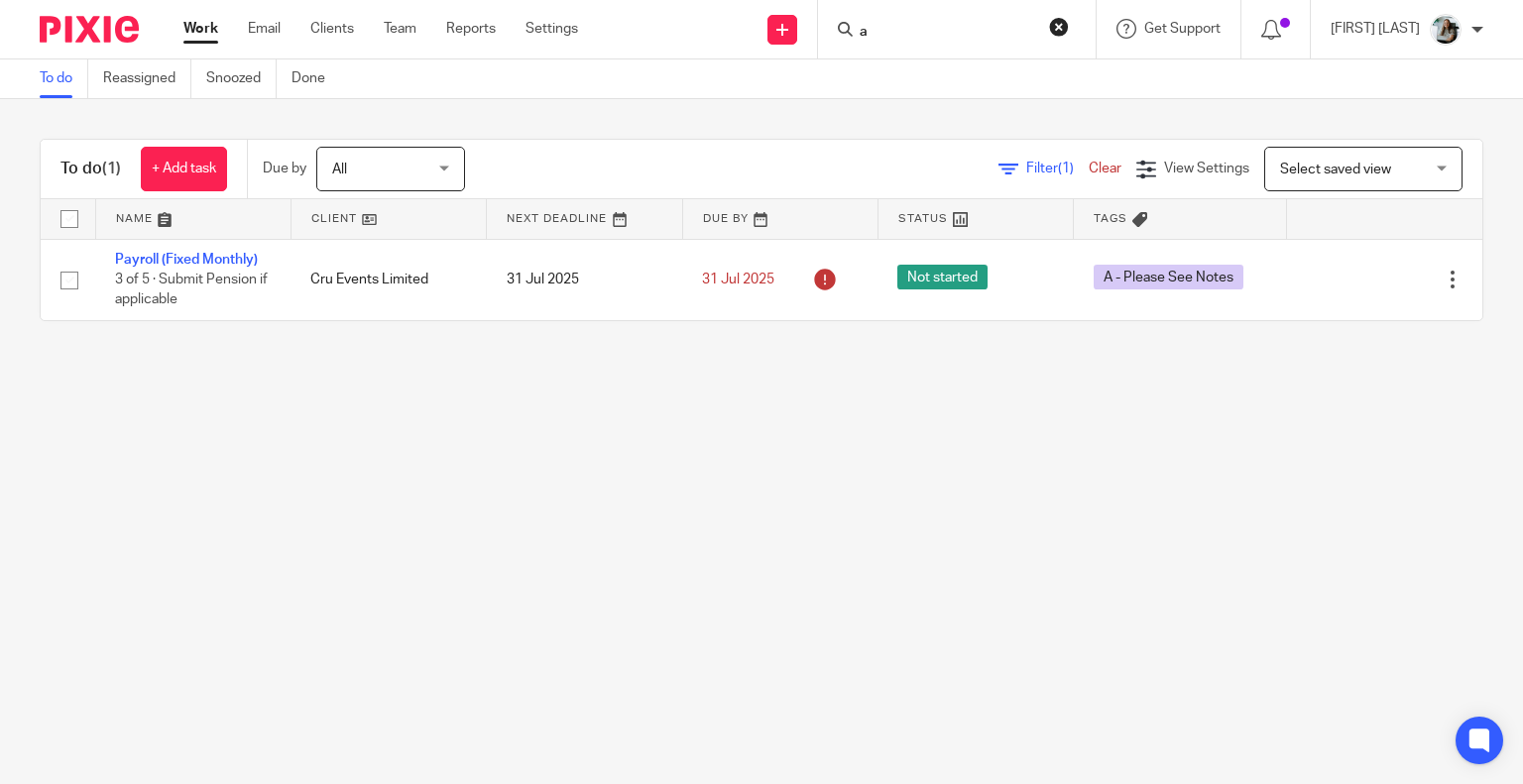 scroll, scrollTop: 0, scrollLeft: 0, axis: both 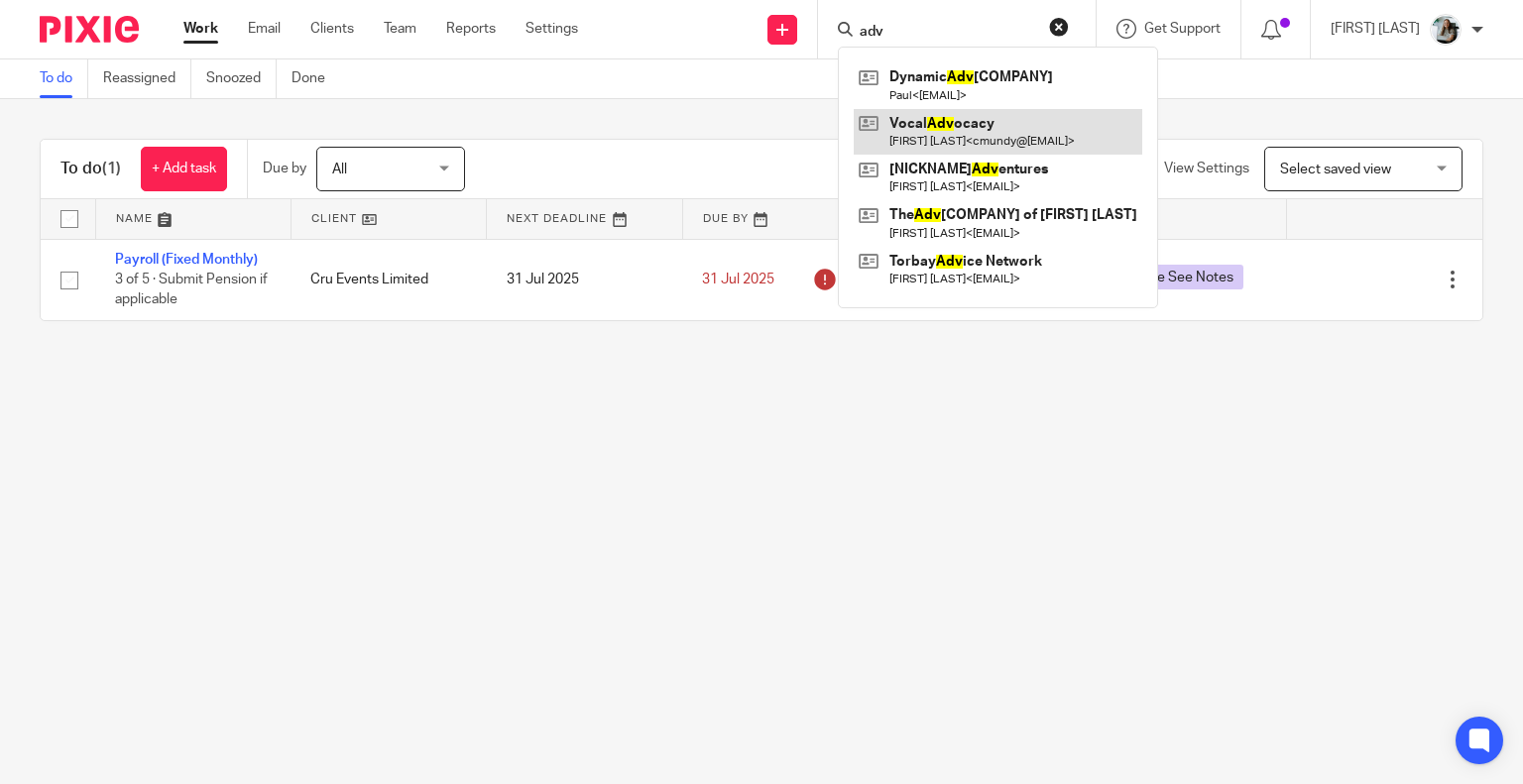 type on "adv" 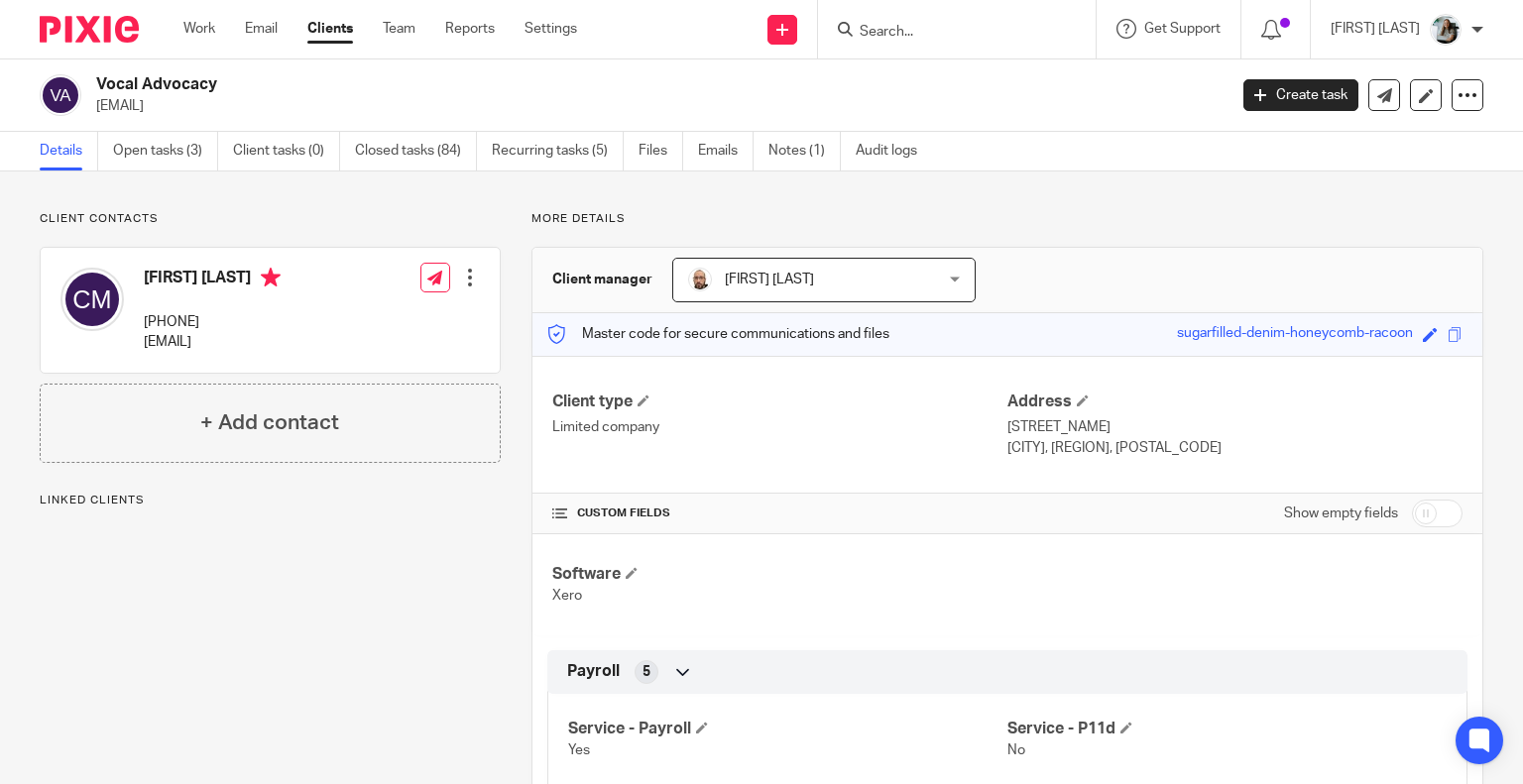 scroll, scrollTop: 0, scrollLeft: 0, axis: both 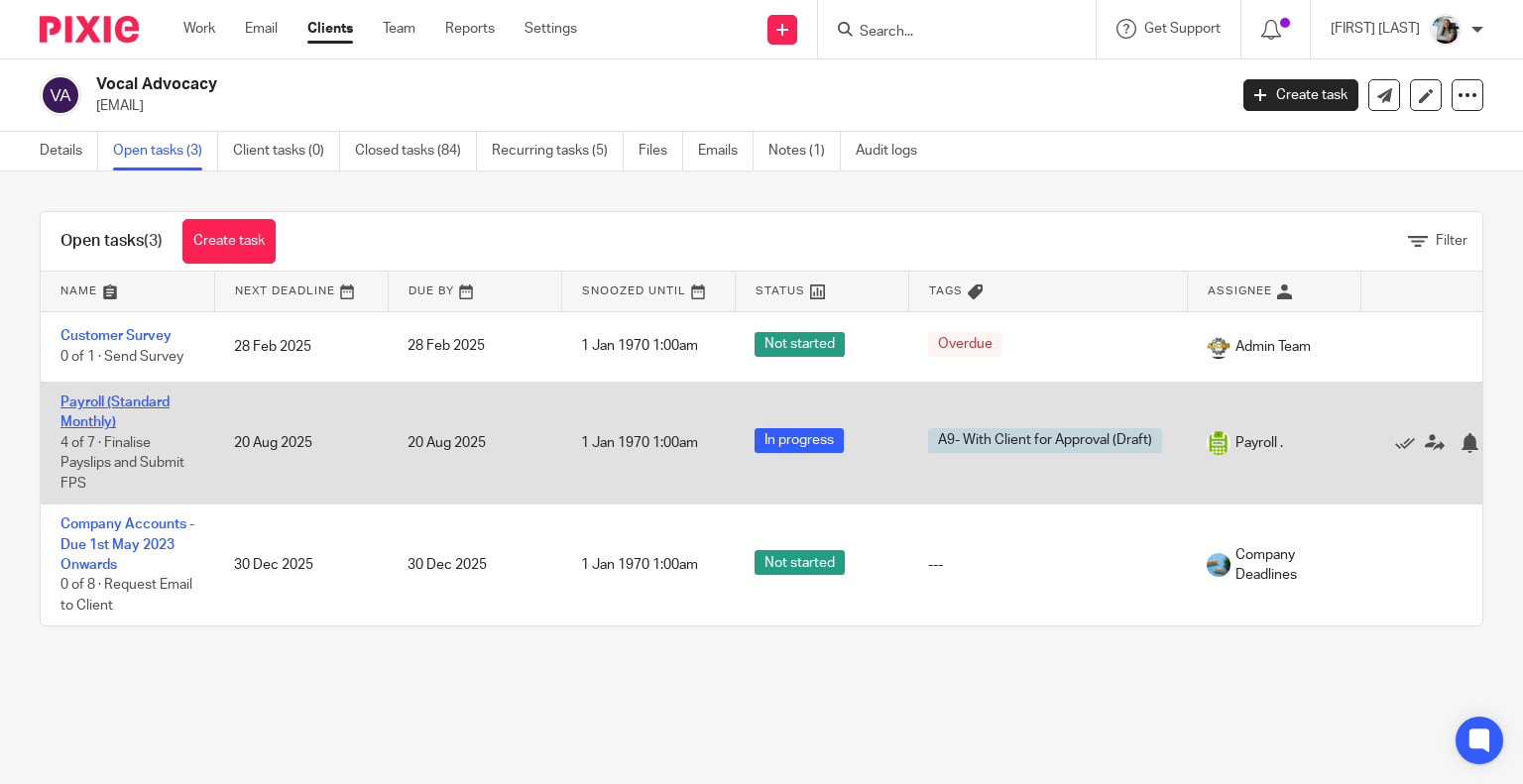 click on "Payroll (Standard Monthly)" at bounding box center (115, 412) 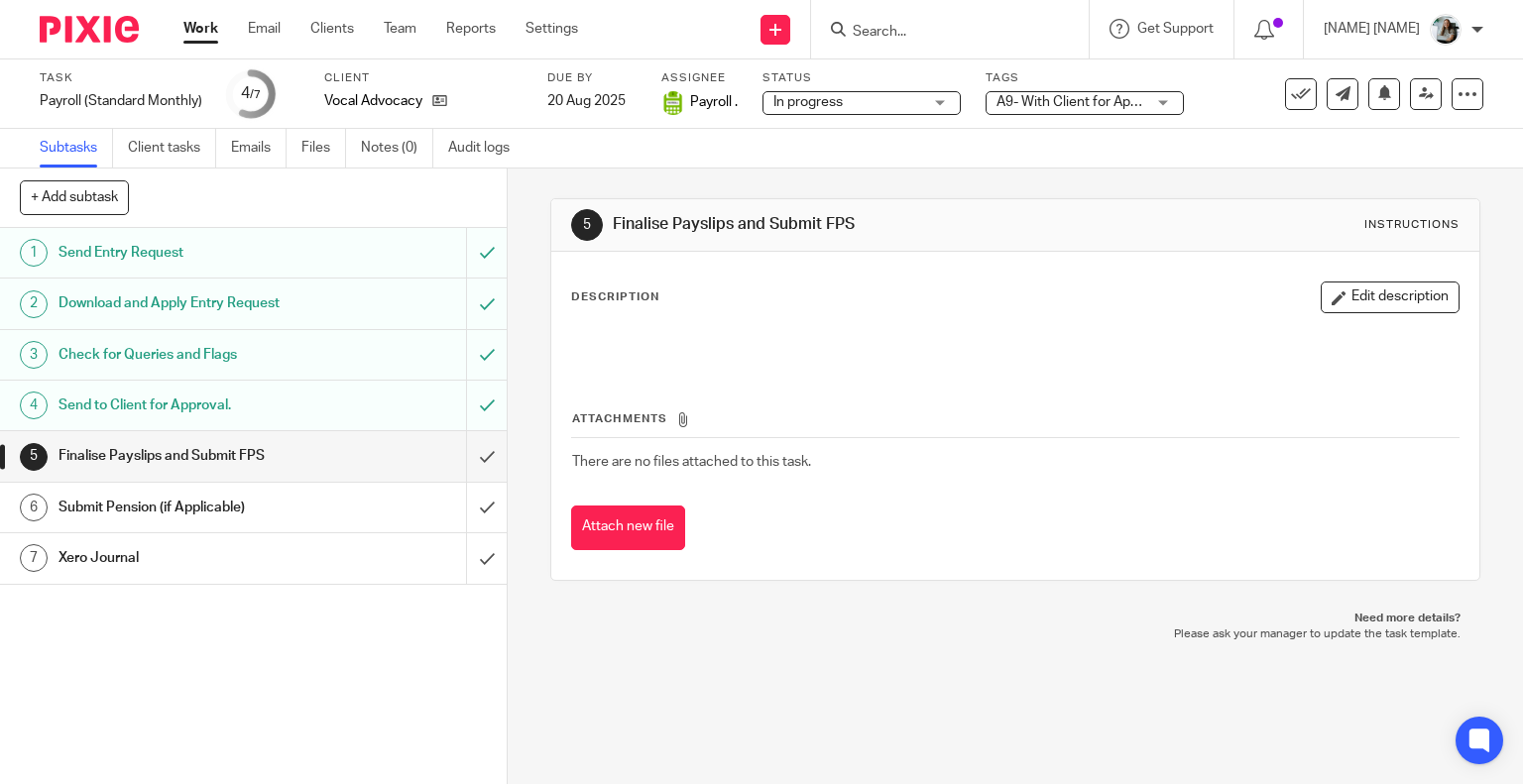 scroll, scrollTop: 0, scrollLeft: 0, axis: both 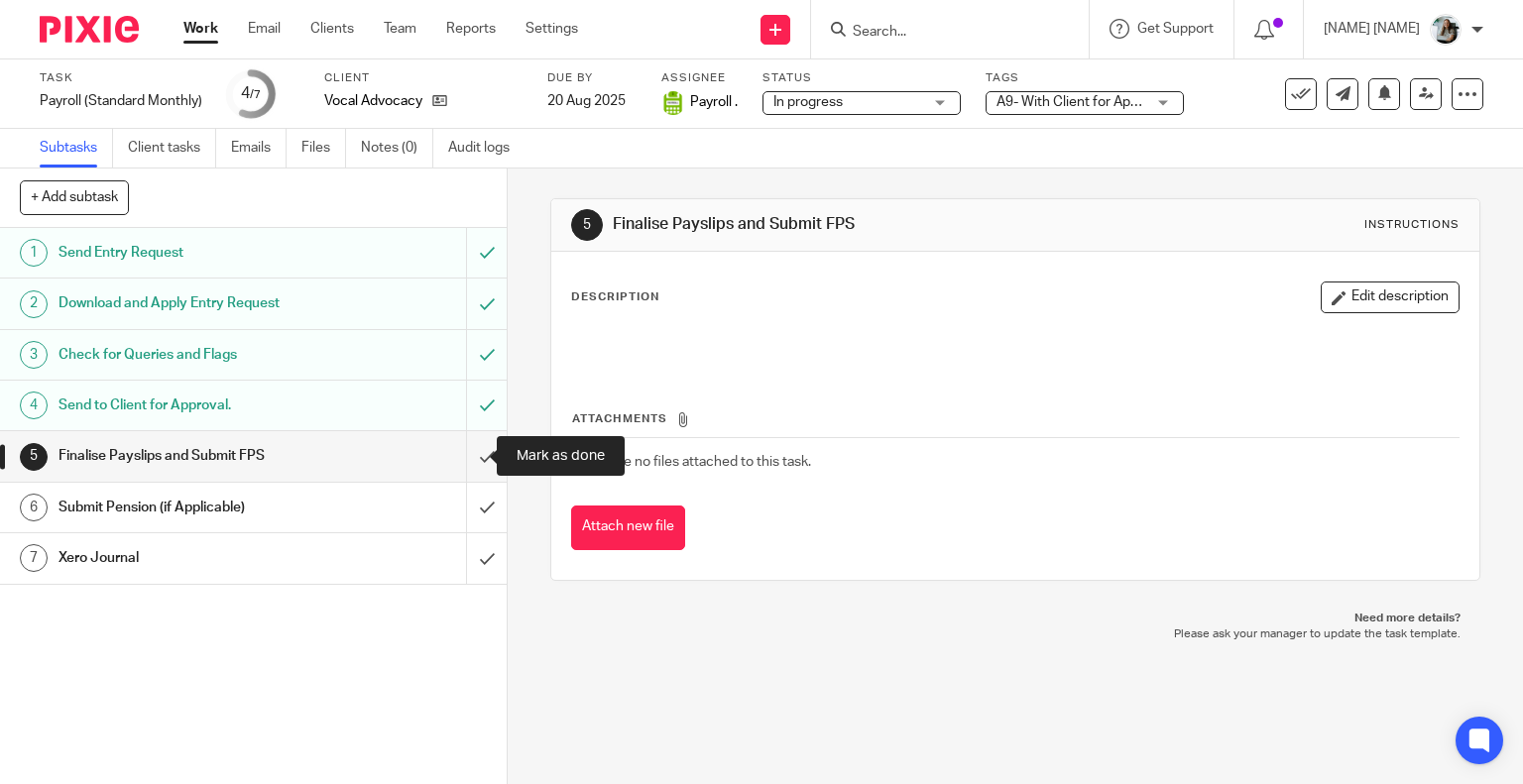 drag, startPoint x: 476, startPoint y: 453, endPoint x: 527, endPoint y: 423, distance: 59.169249 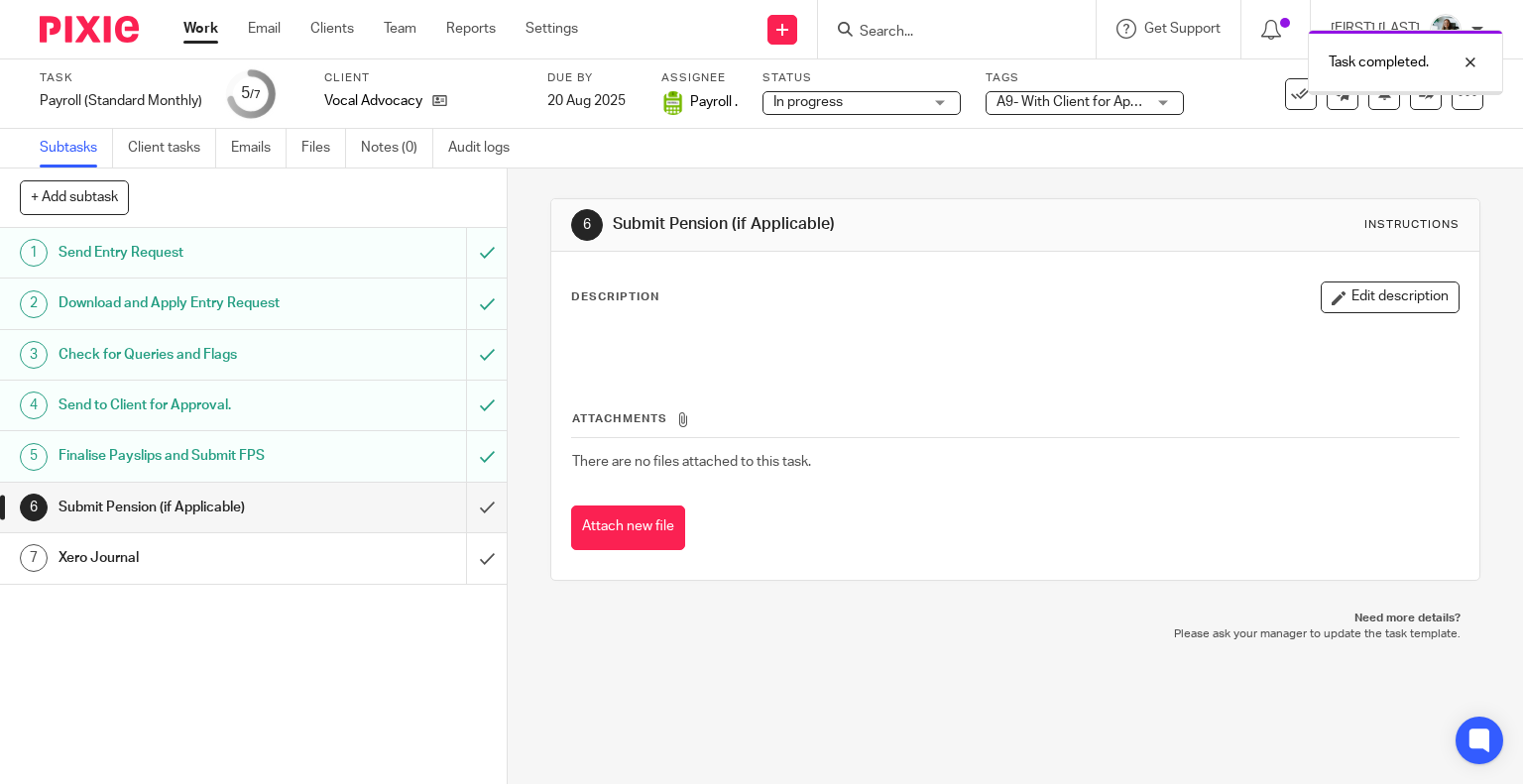 scroll, scrollTop: 0, scrollLeft: 0, axis: both 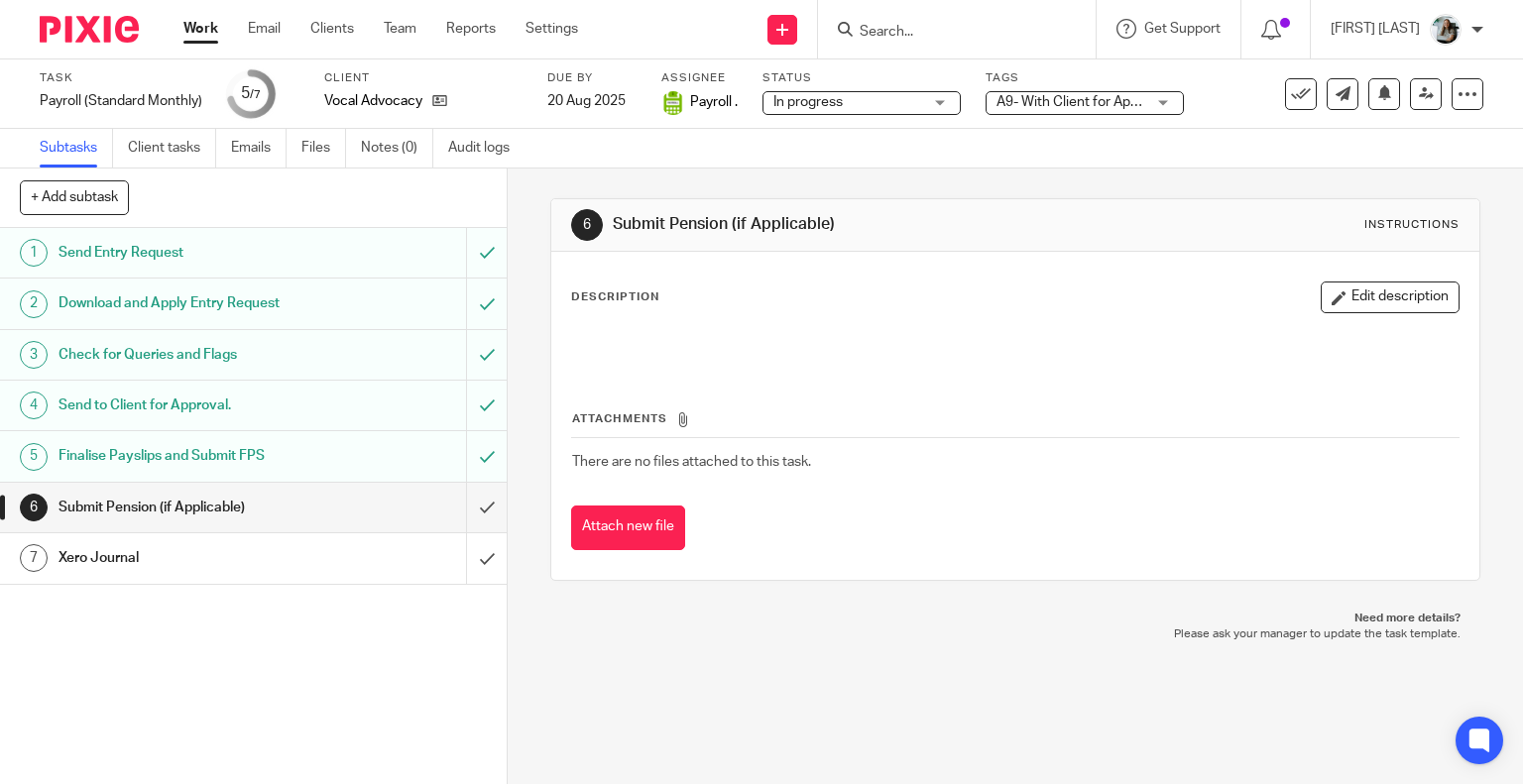 click at bounding box center [947, 33] 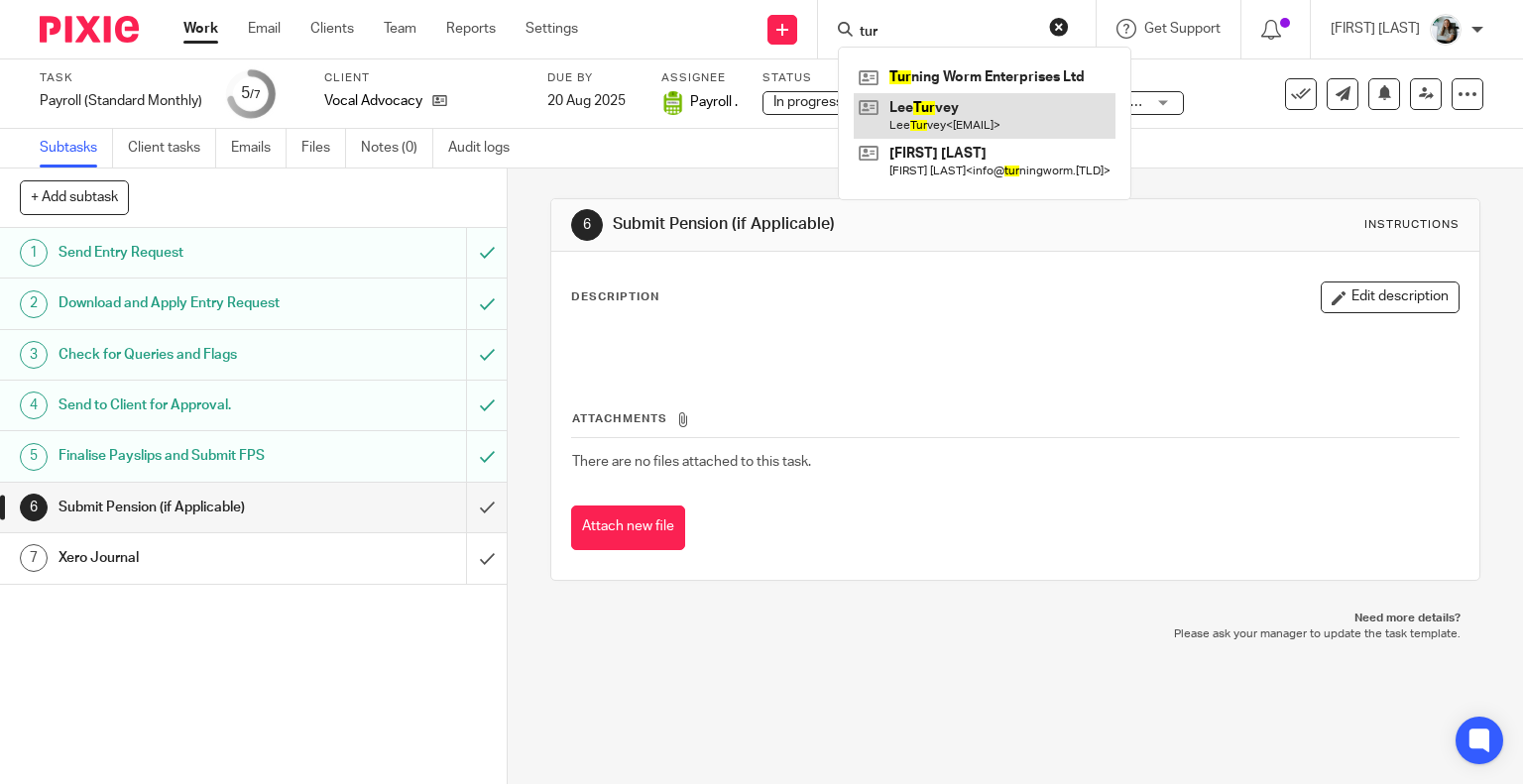 type on "tur" 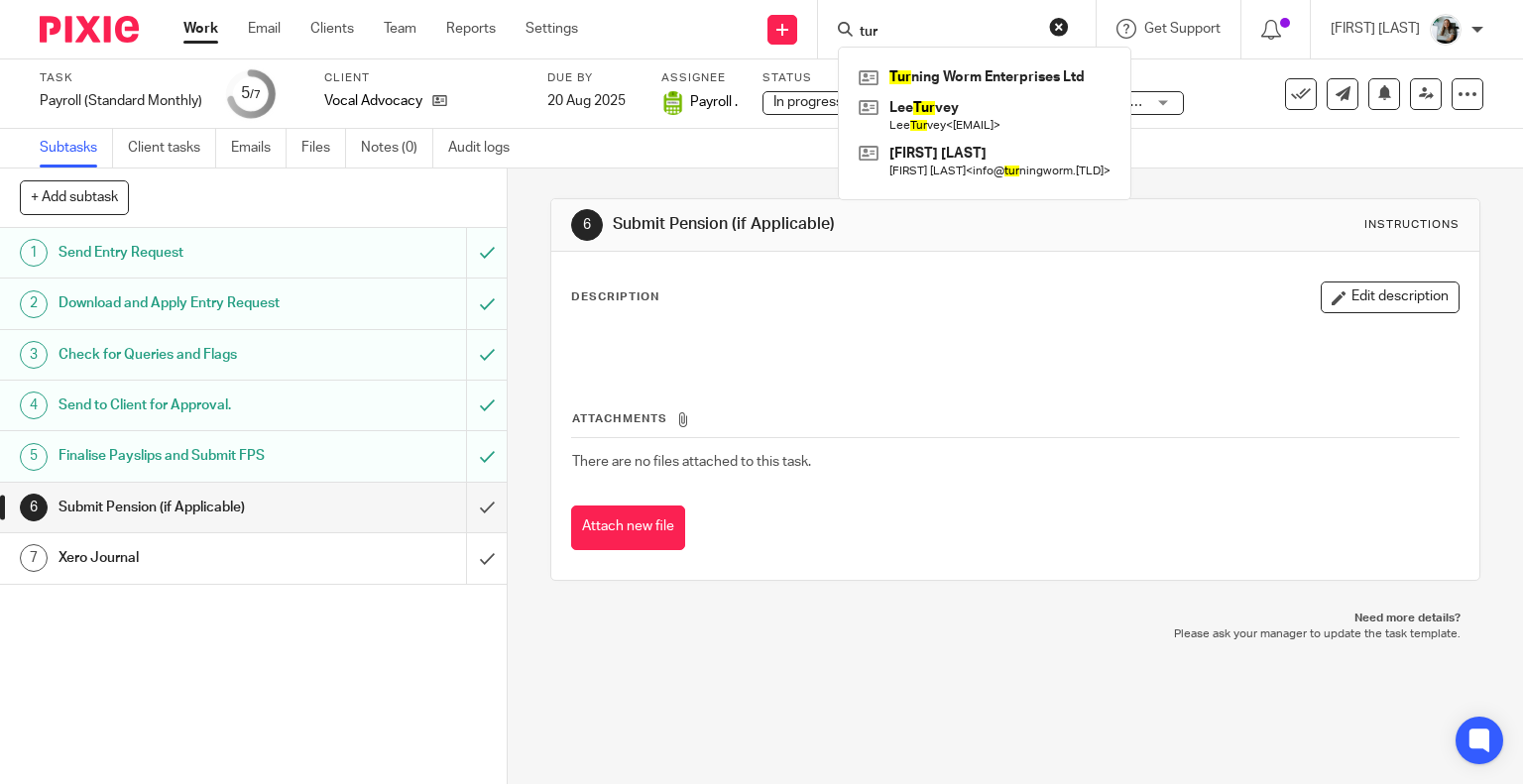 click at bounding box center (1059, 27) 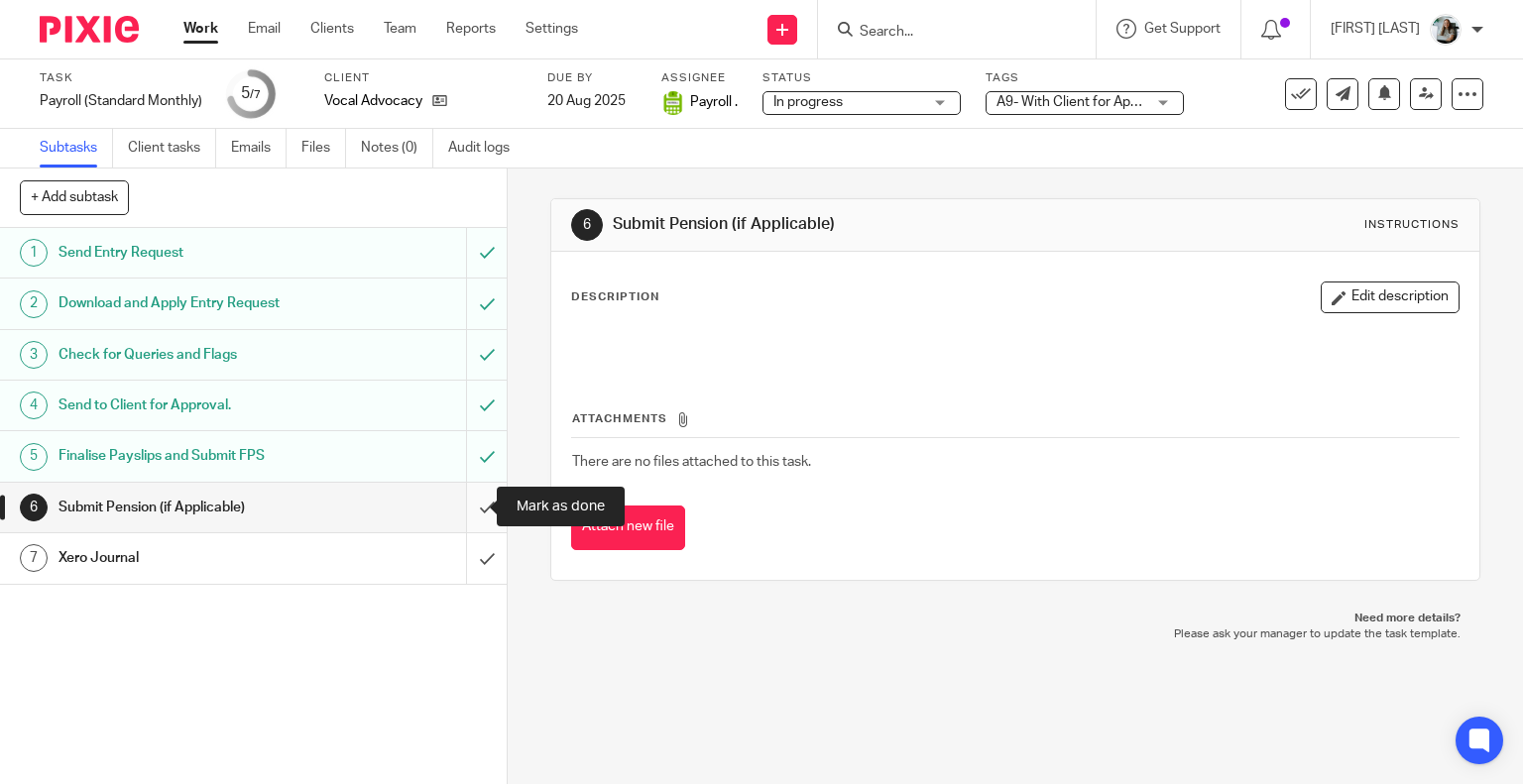 click at bounding box center (253, 507) 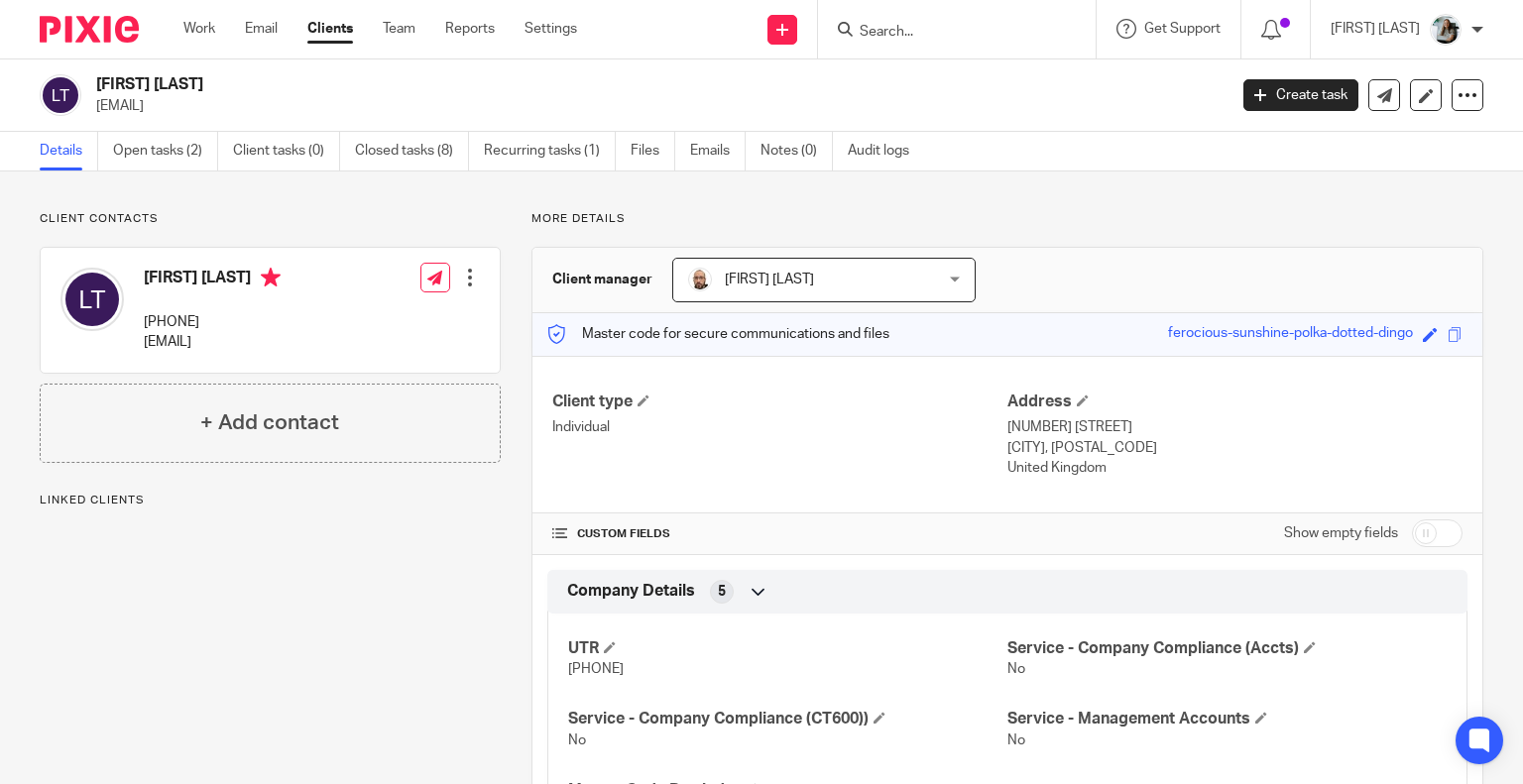 scroll, scrollTop: 0, scrollLeft: 0, axis: both 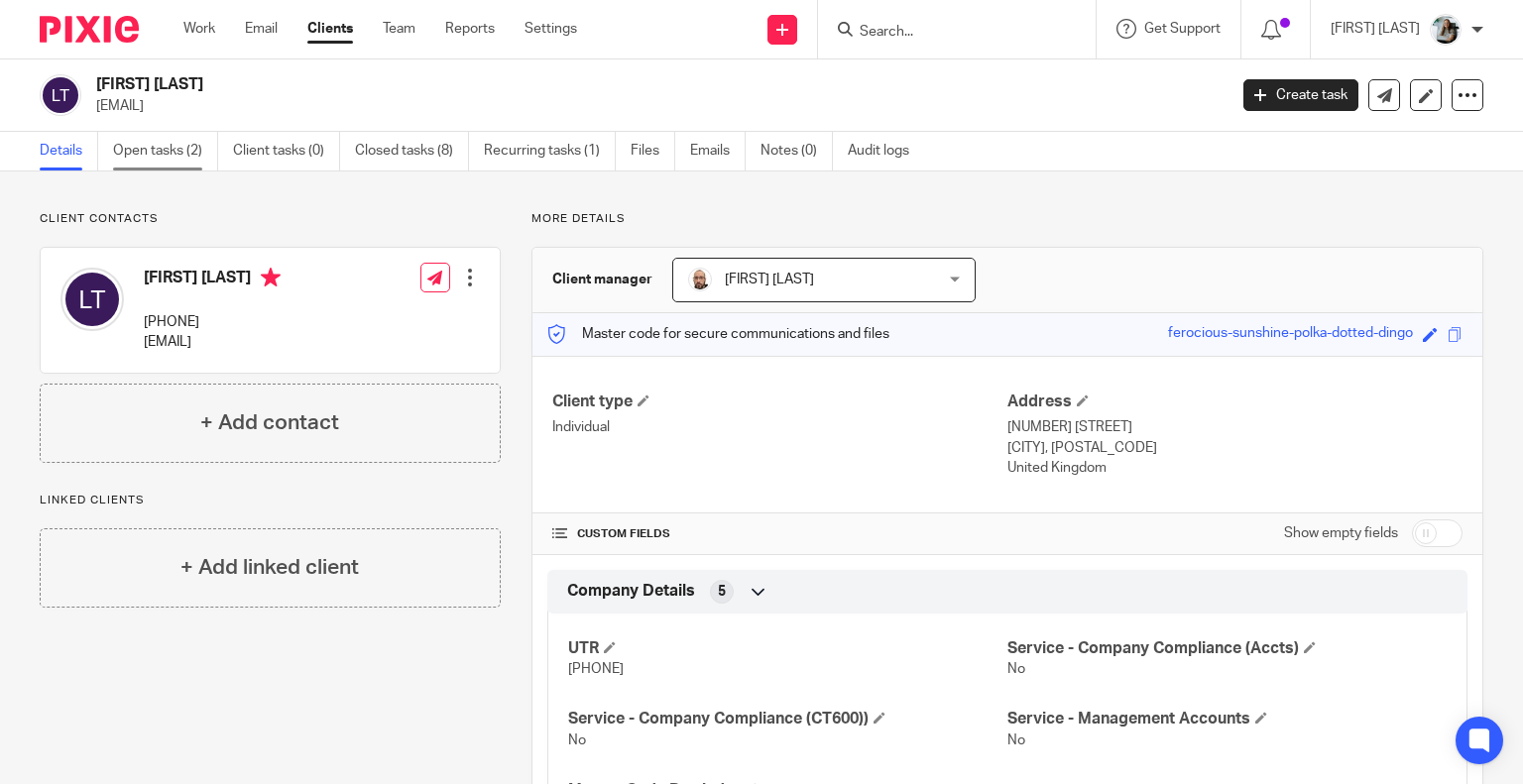 click on "Open tasks (2)" at bounding box center [166, 151] 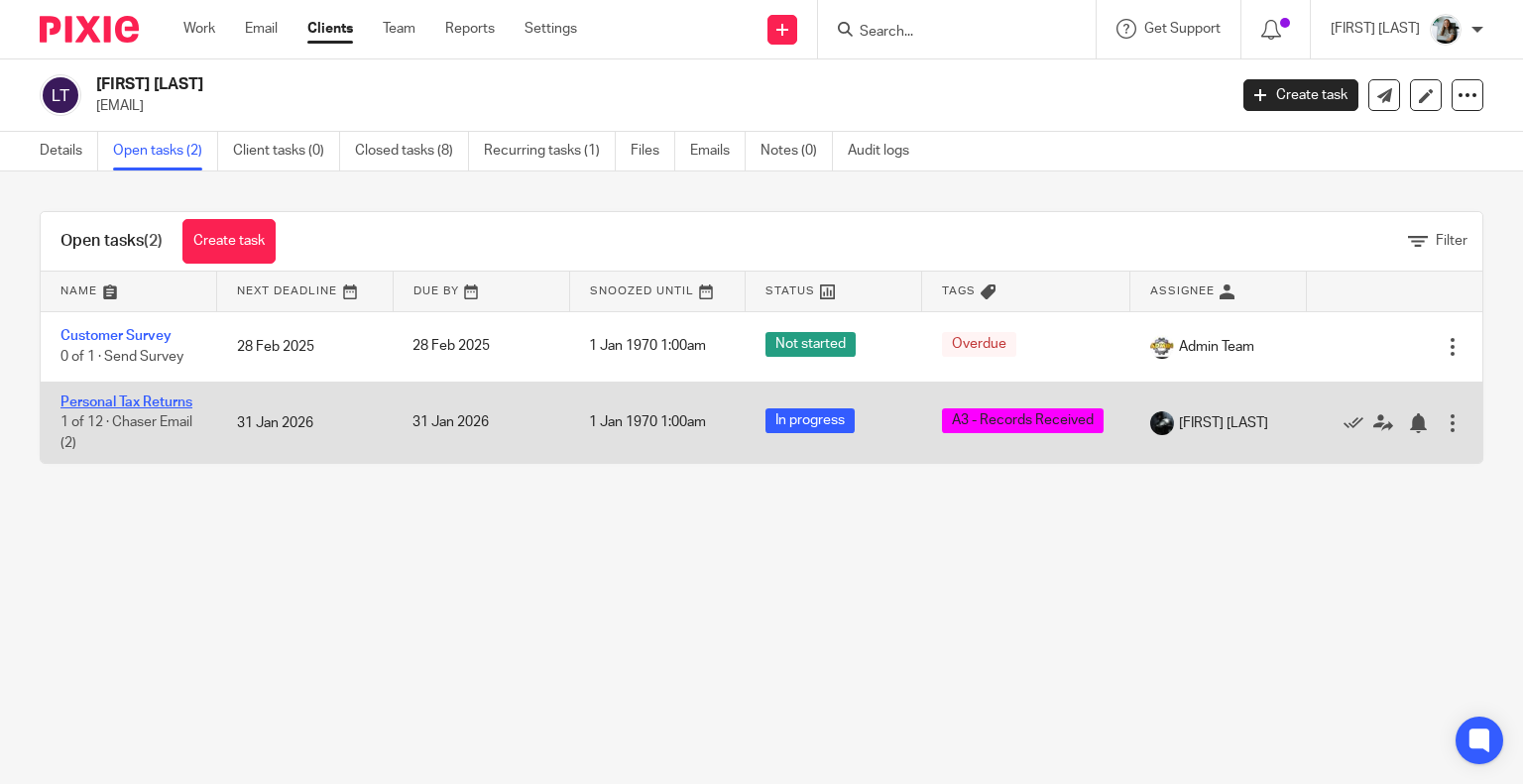 scroll, scrollTop: 0, scrollLeft: 0, axis: both 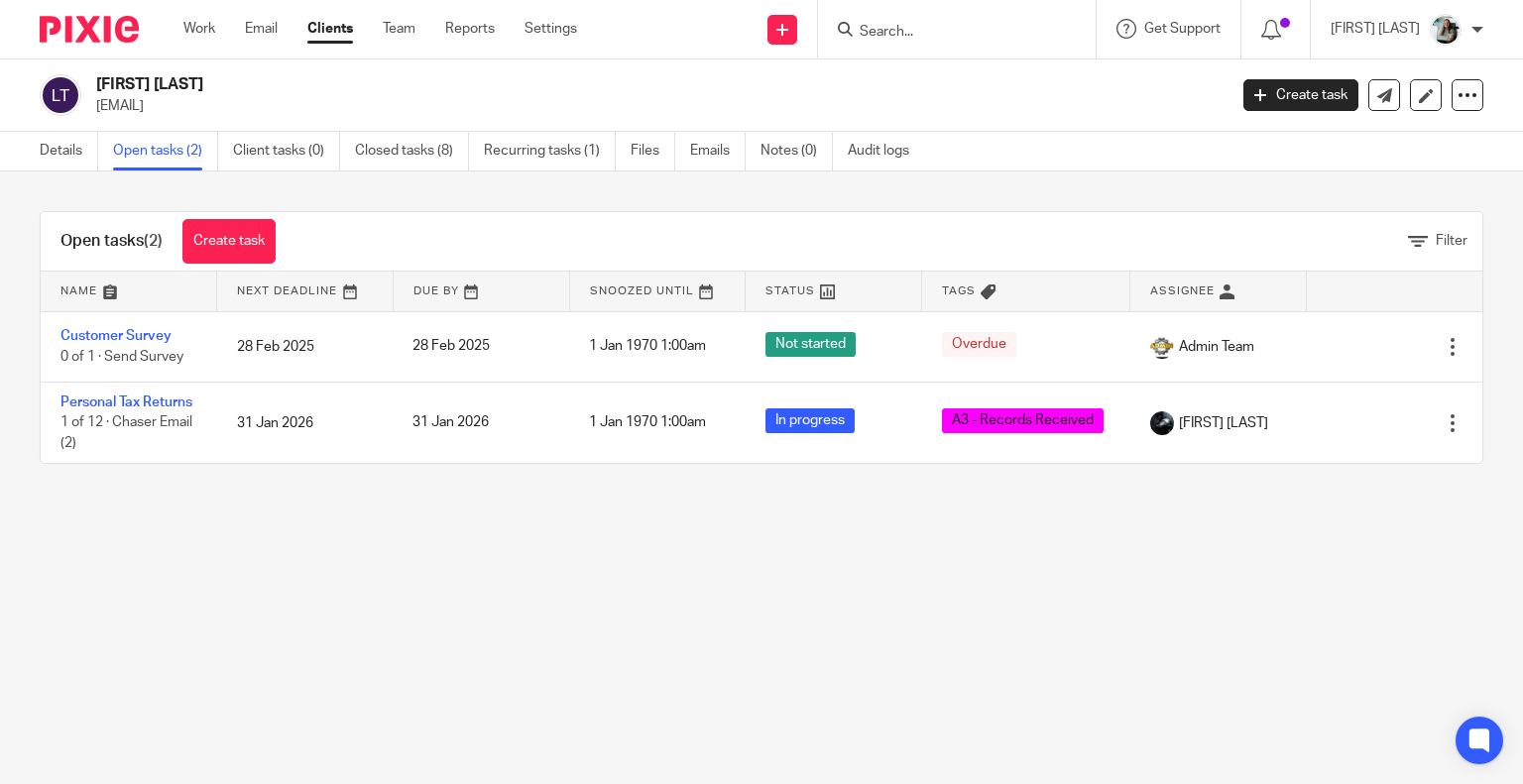 click at bounding box center (963, 29) 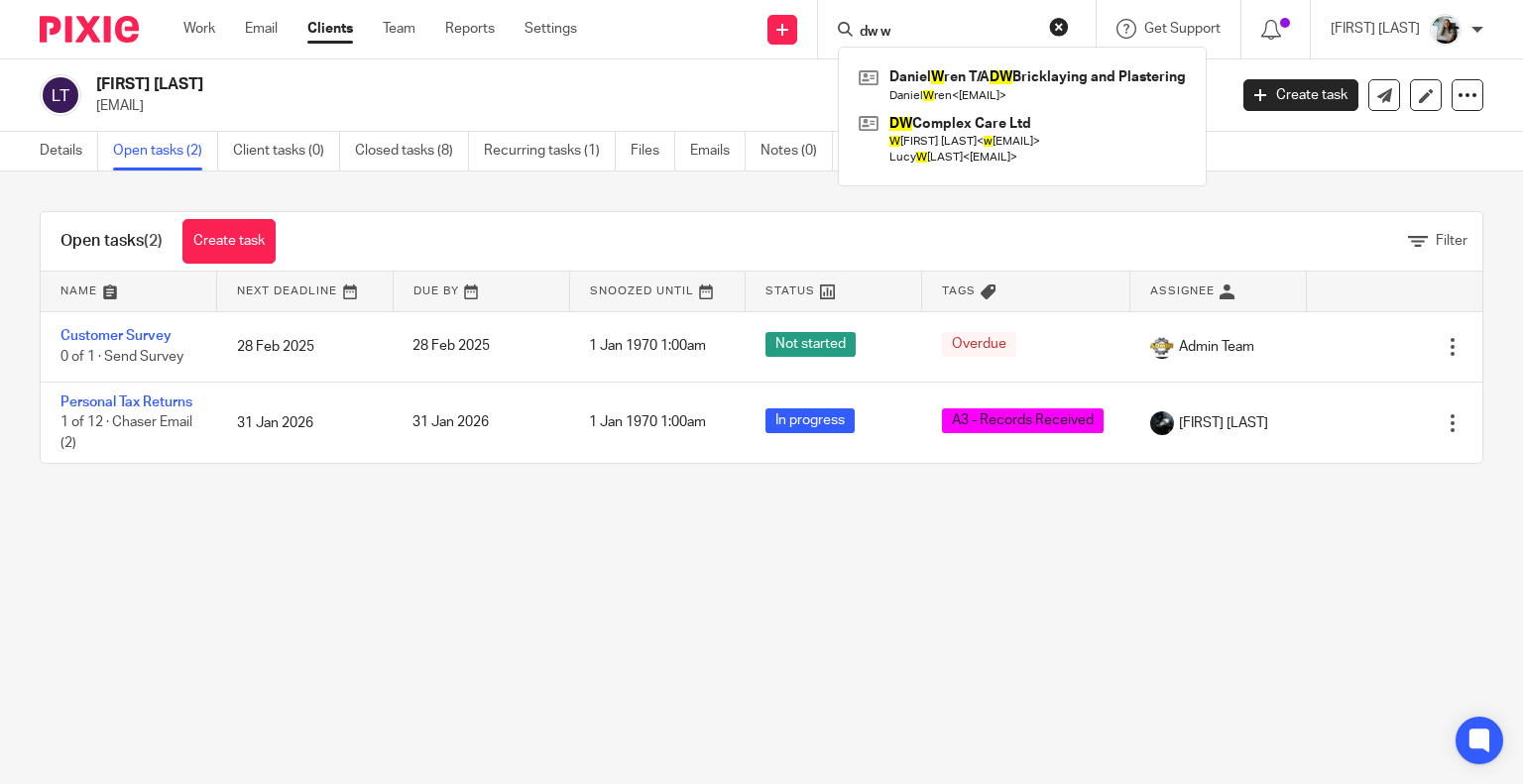 click on "dw w" at bounding box center (947, 33) 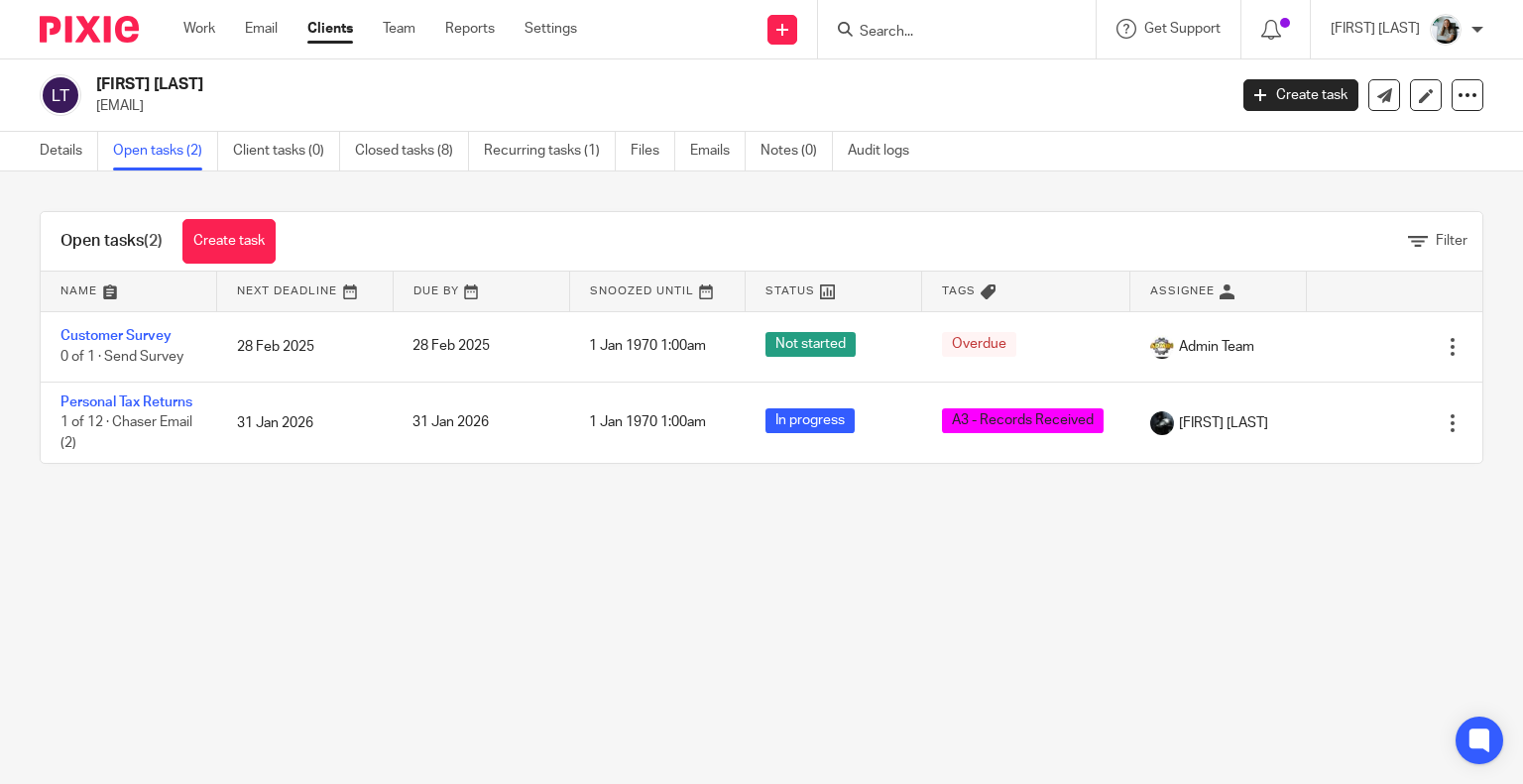 click at bounding box center (963, 29) 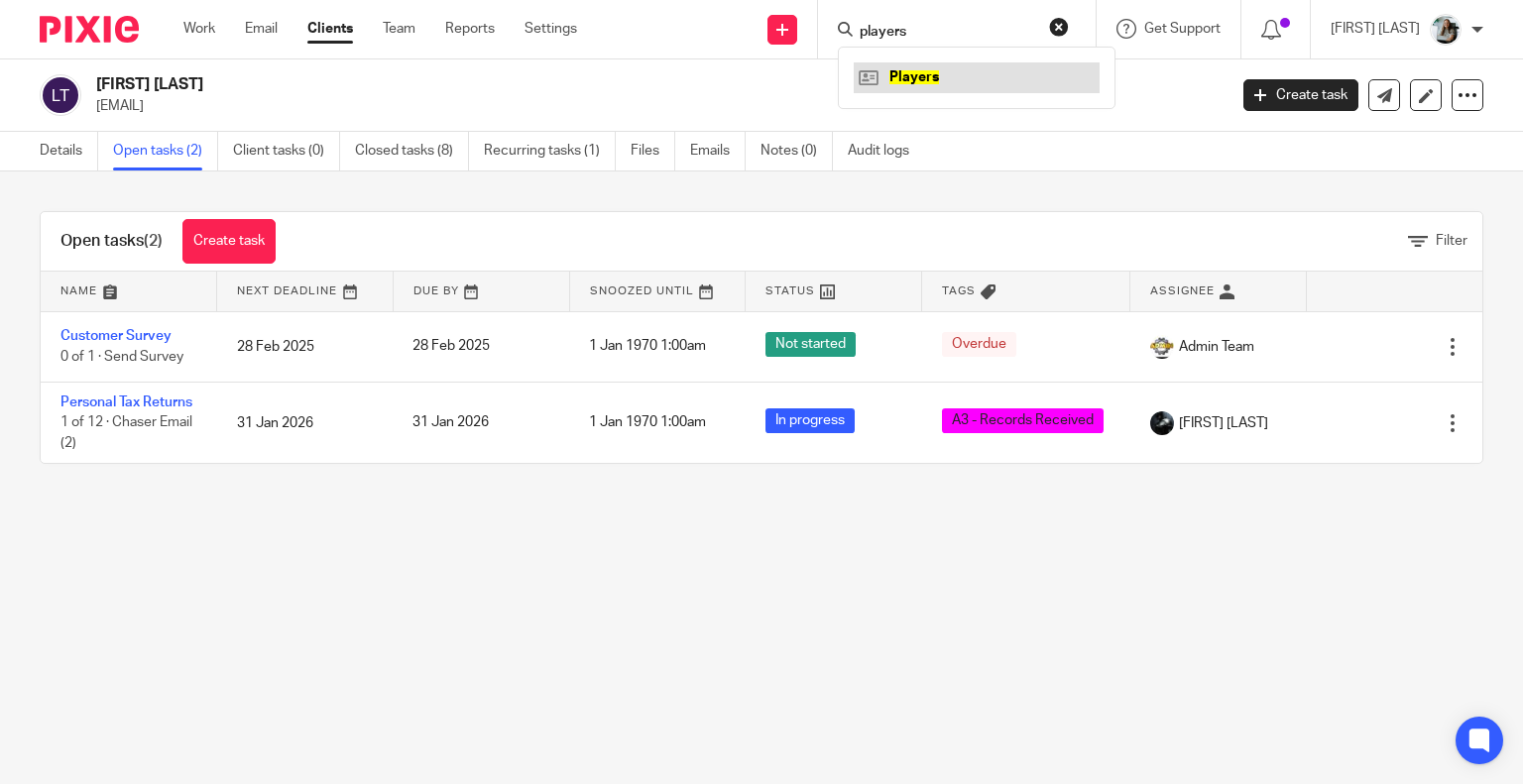 type on "players" 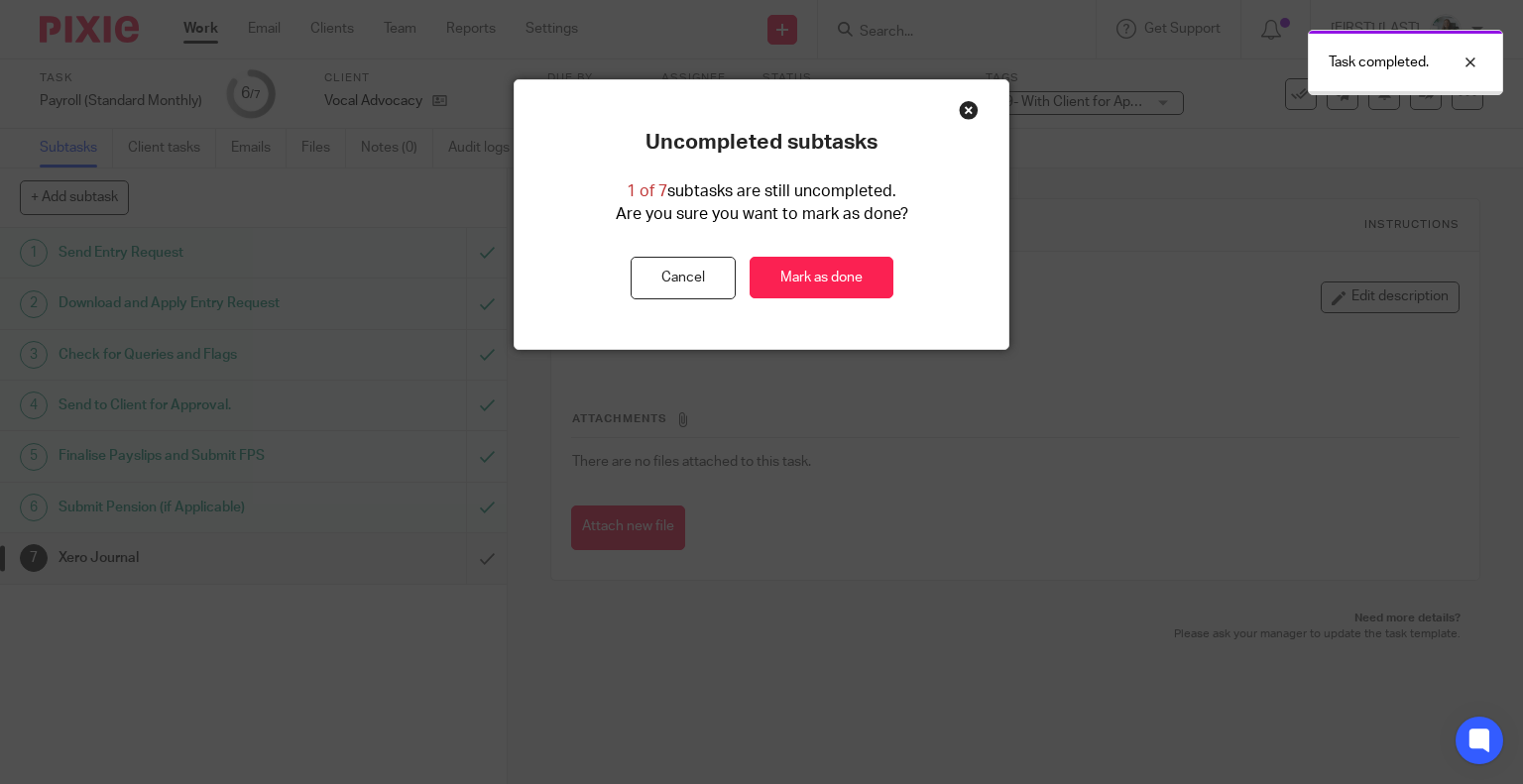 click on "Mark as done" at bounding box center (821, 278) 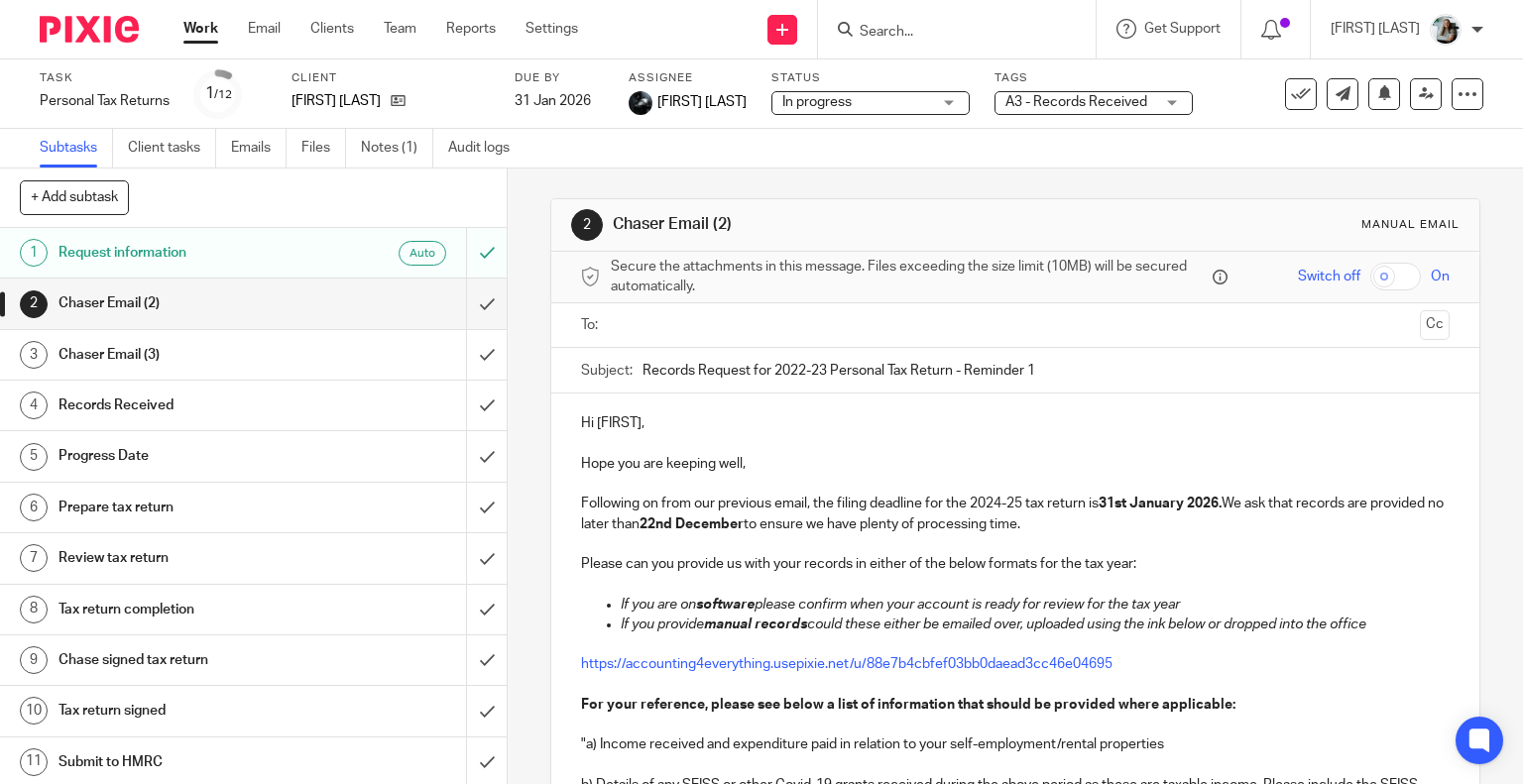 scroll, scrollTop: 0, scrollLeft: 0, axis: both 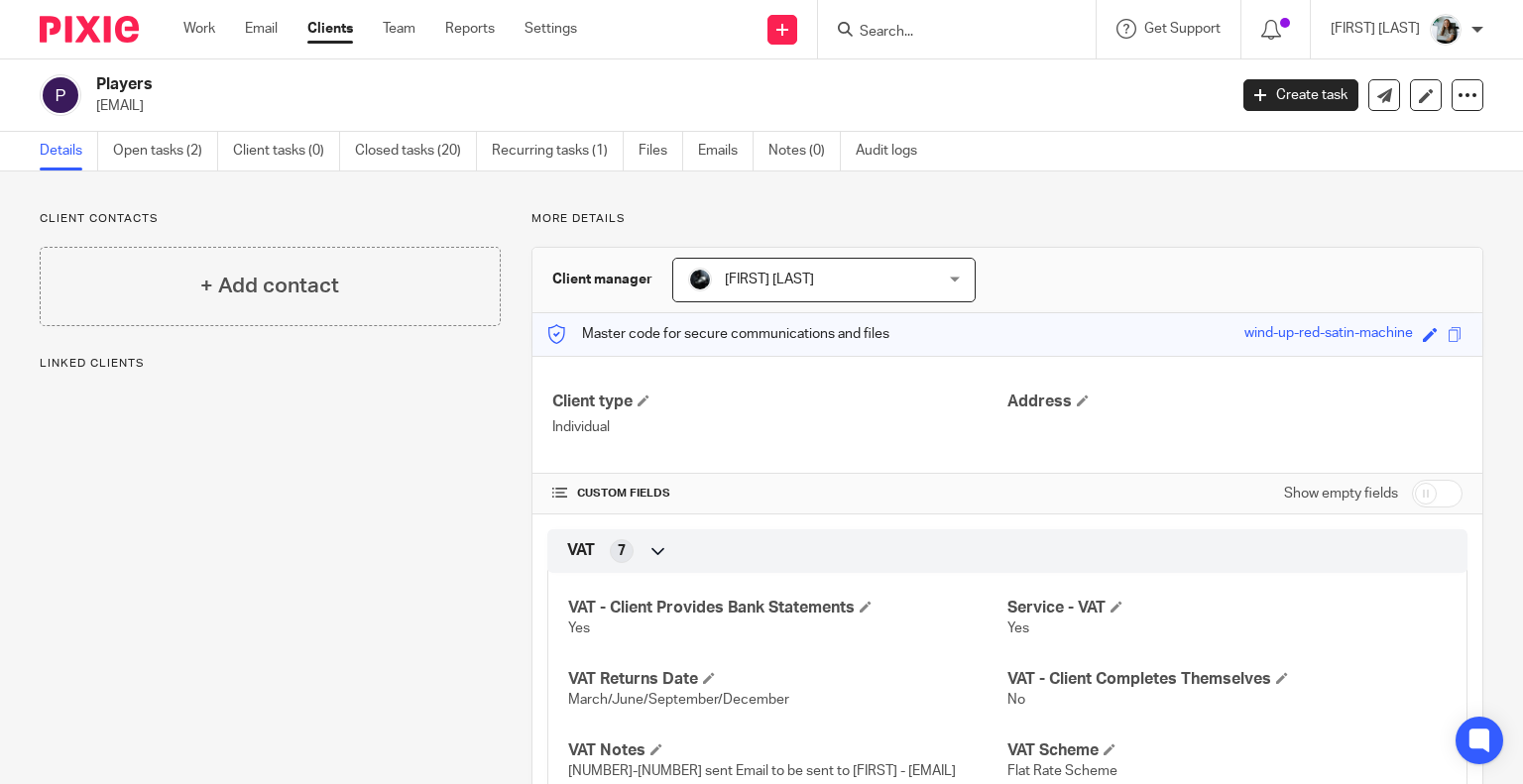 click at bounding box center [947, 33] 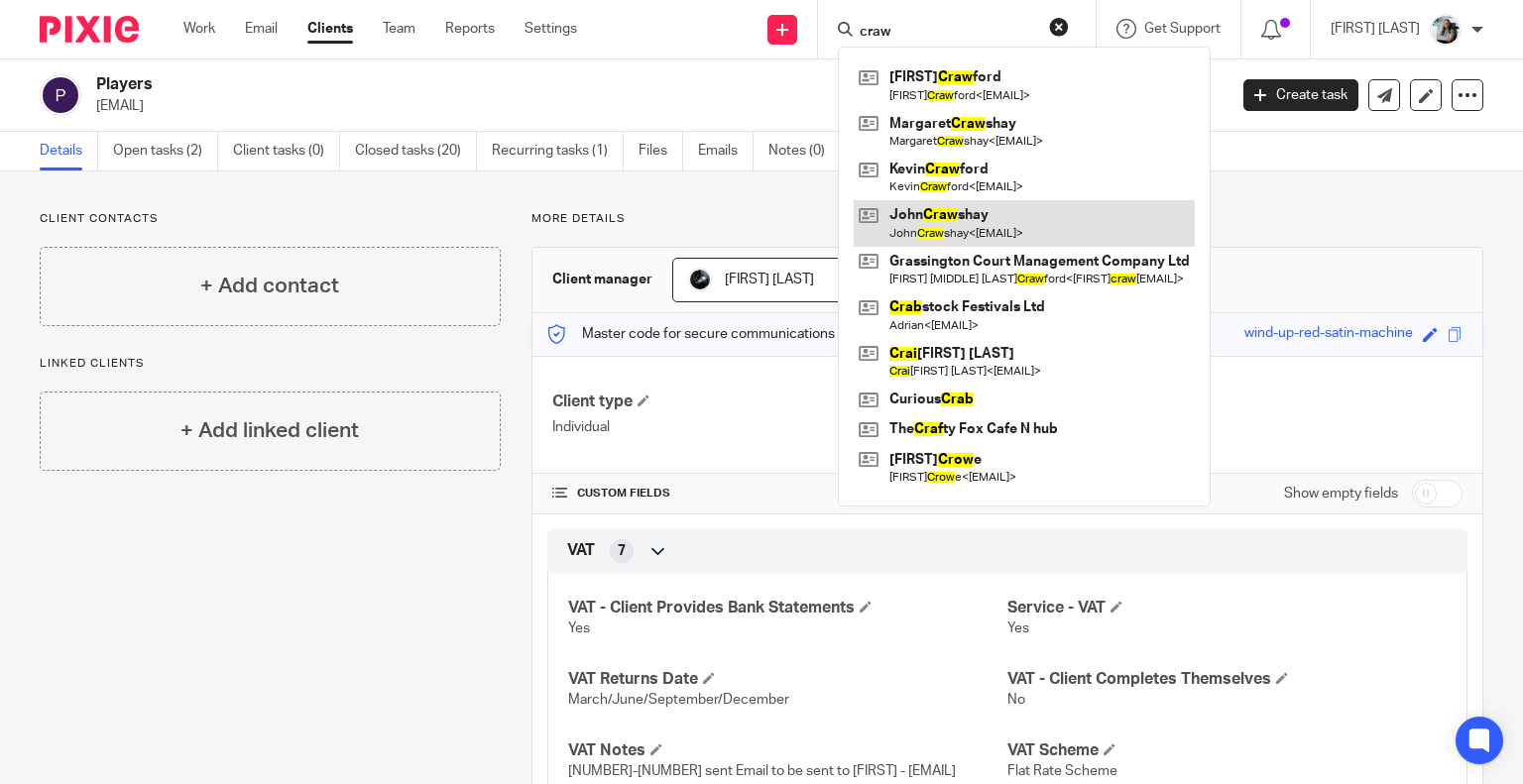 type on "craw" 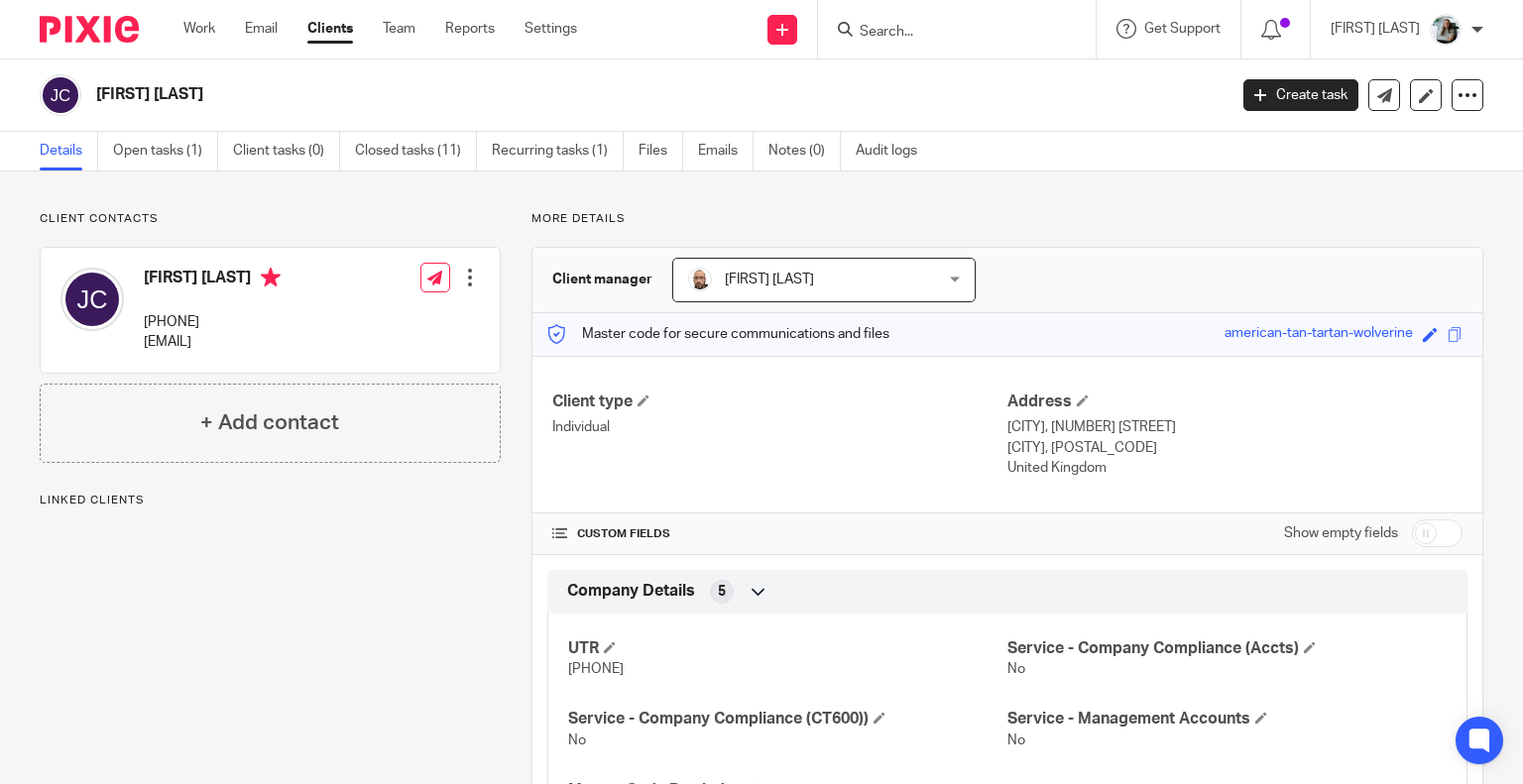 scroll, scrollTop: 0, scrollLeft: 0, axis: both 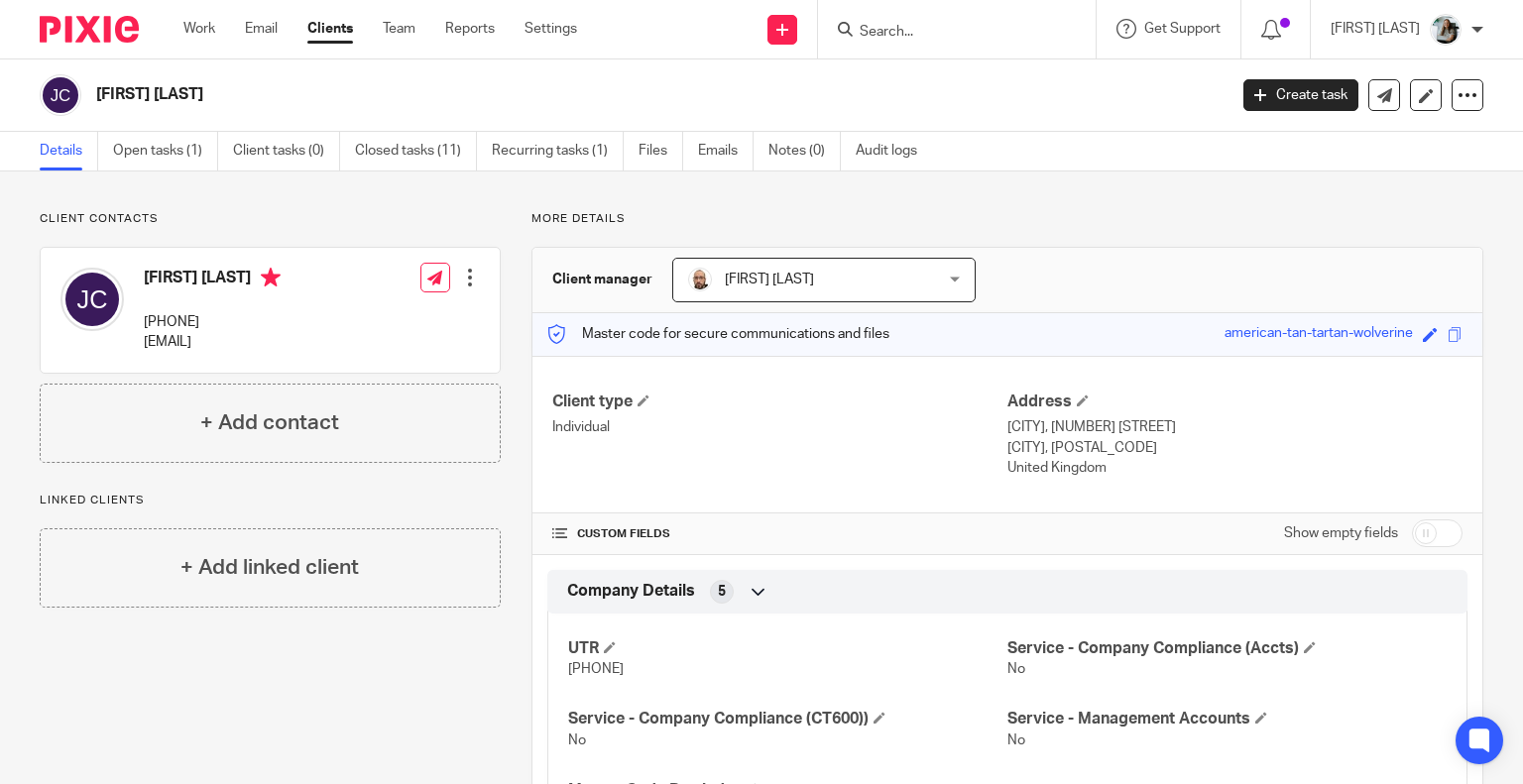 click at bounding box center (947, 33) 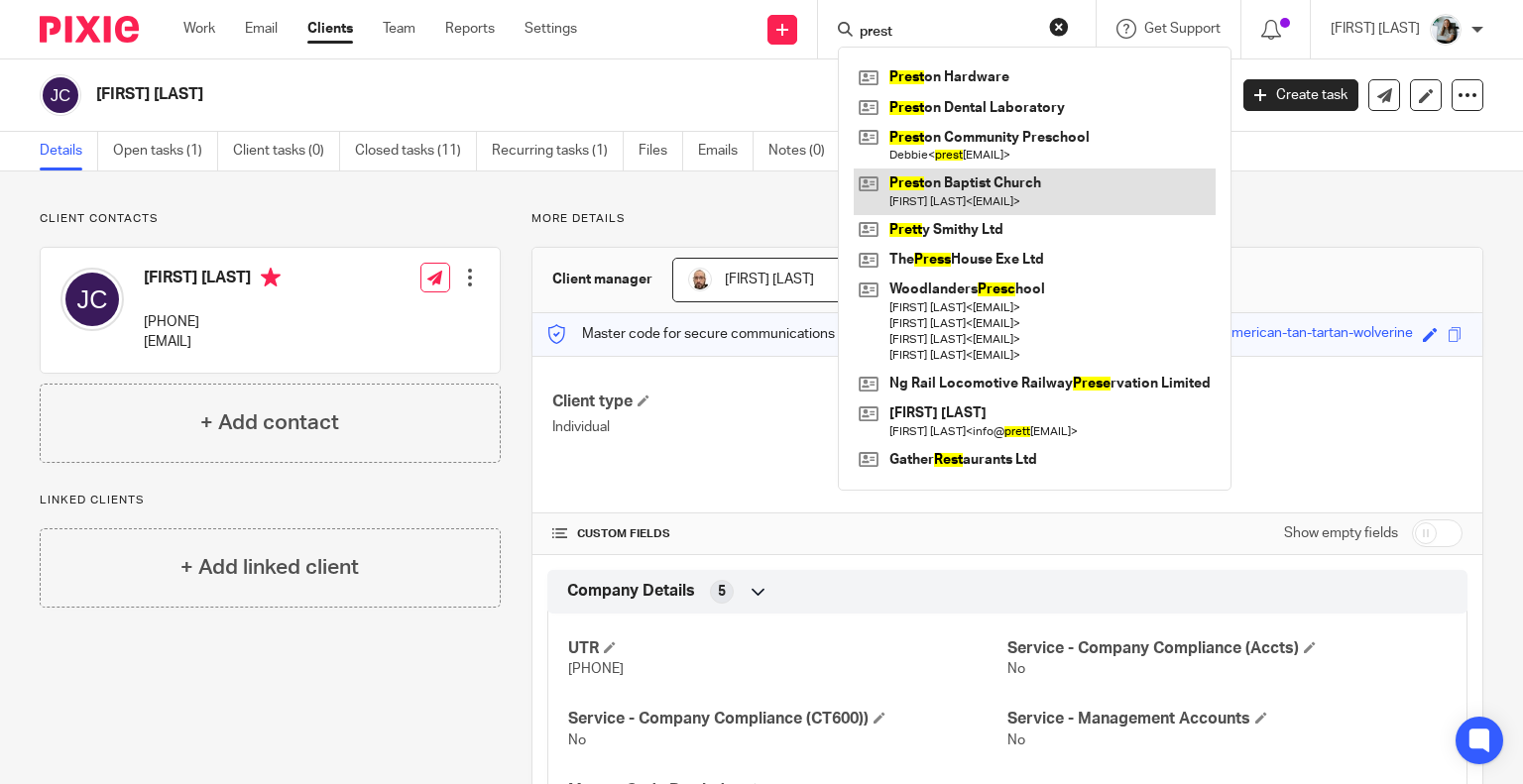 type on "prest" 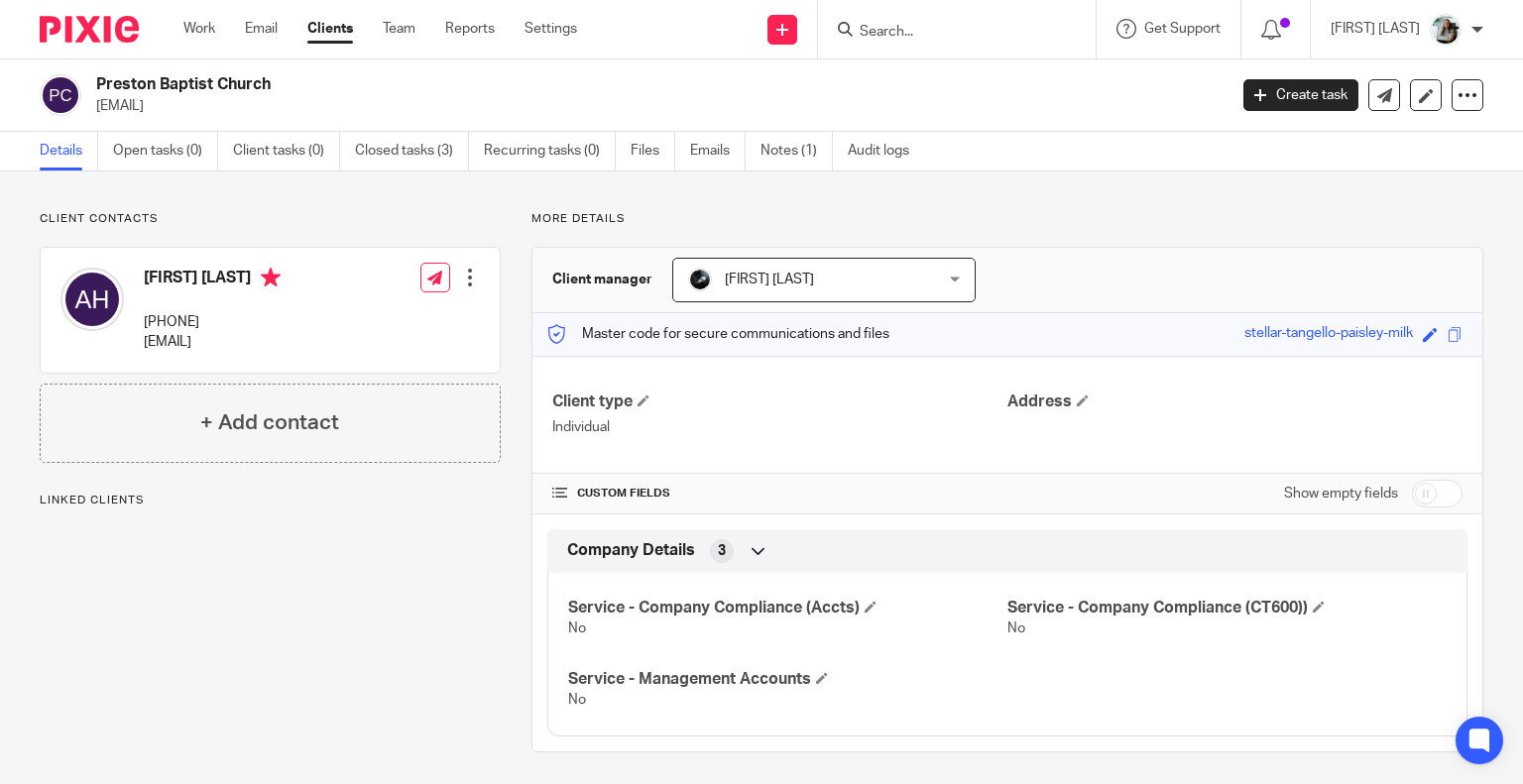 scroll, scrollTop: 0, scrollLeft: 0, axis: both 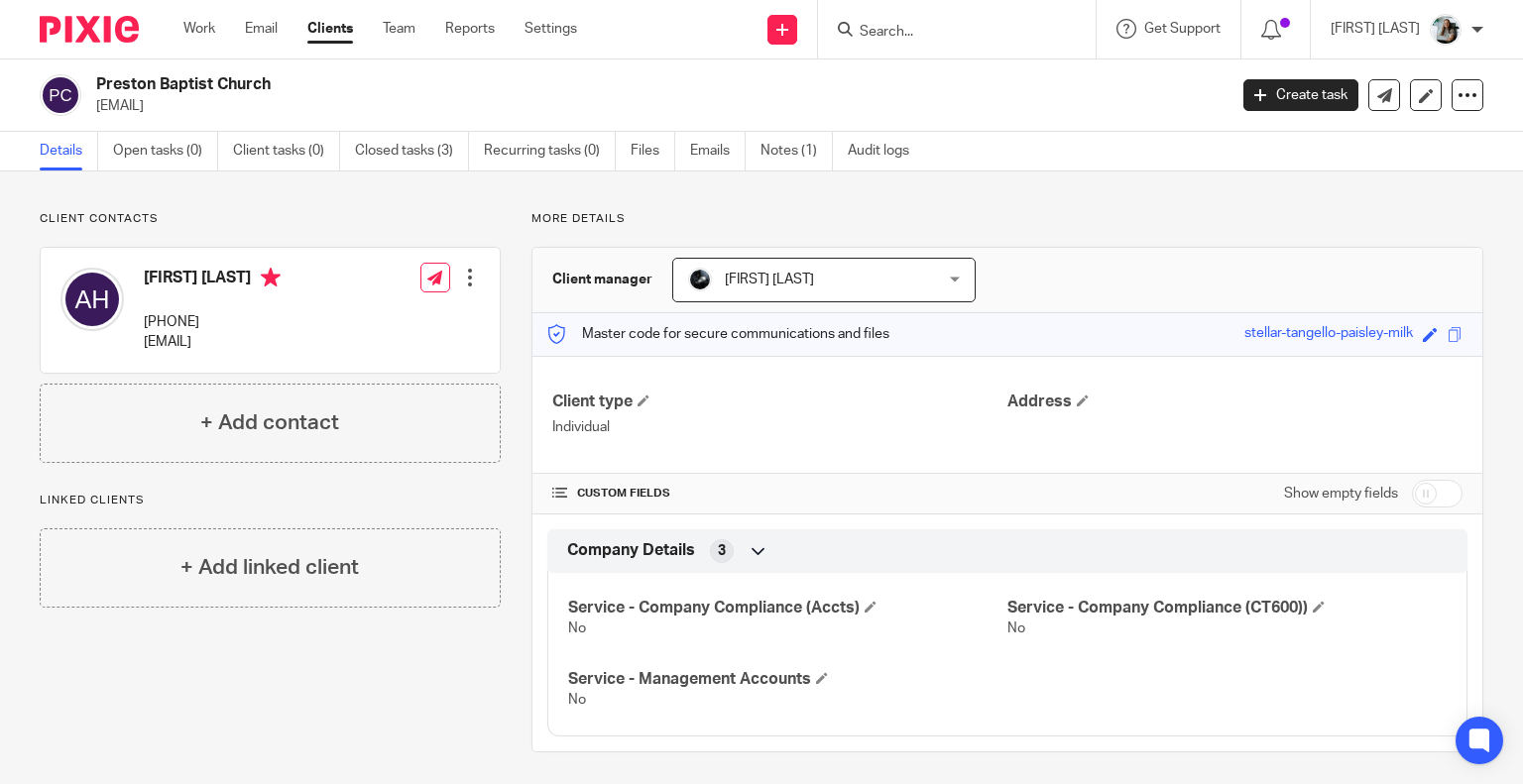 click at bounding box center (947, 33) 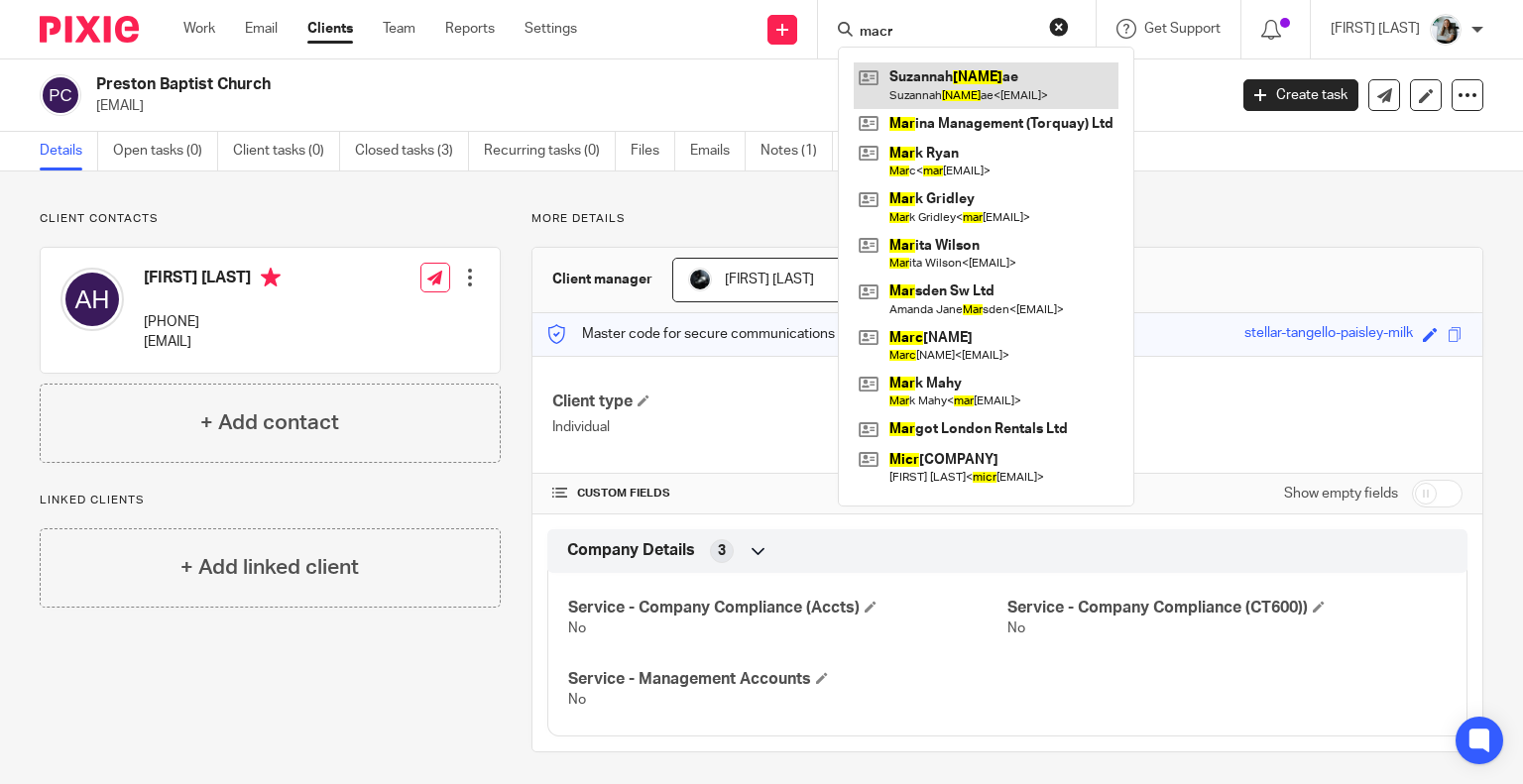 type on "macr" 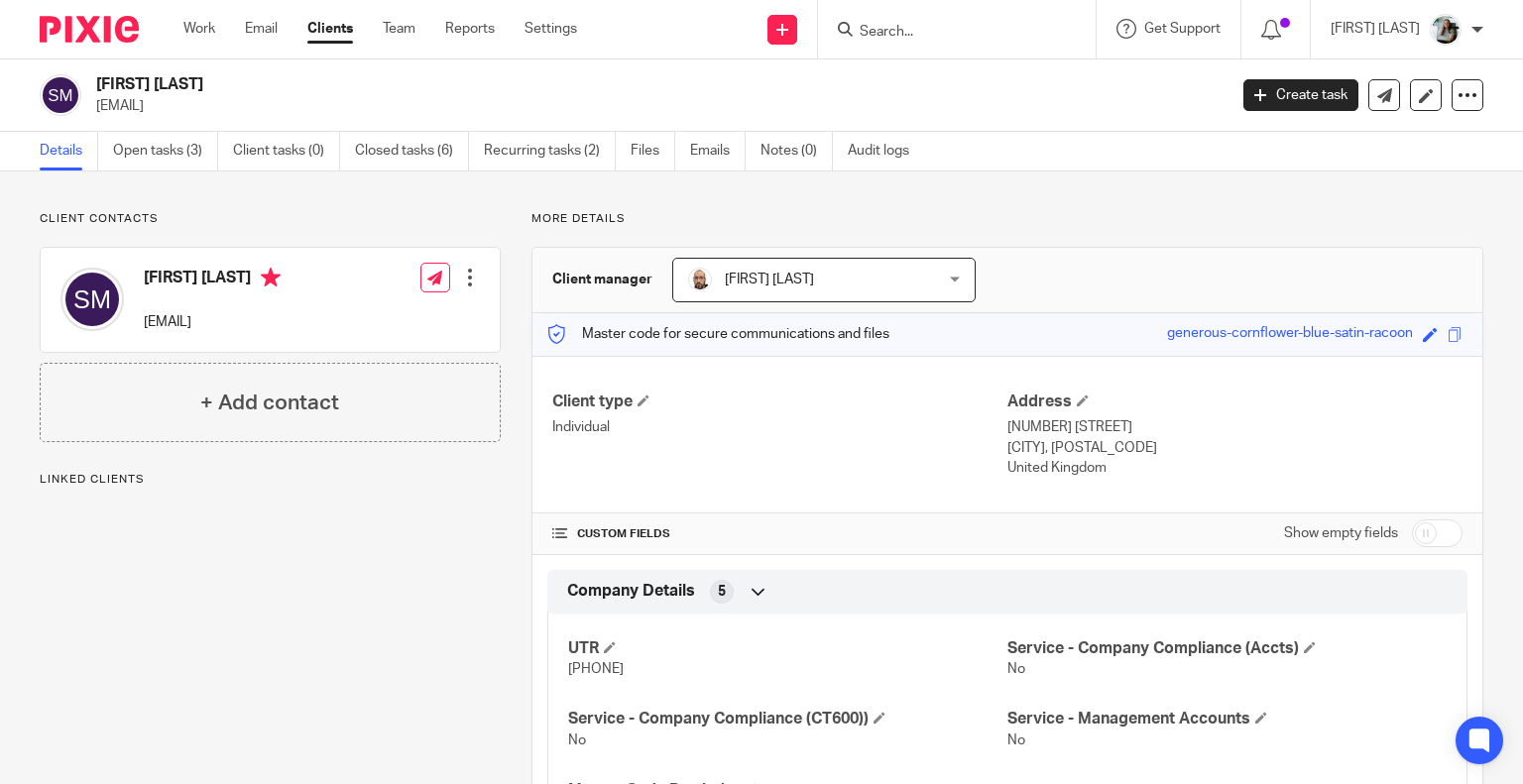 scroll, scrollTop: 0, scrollLeft: 0, axis: both 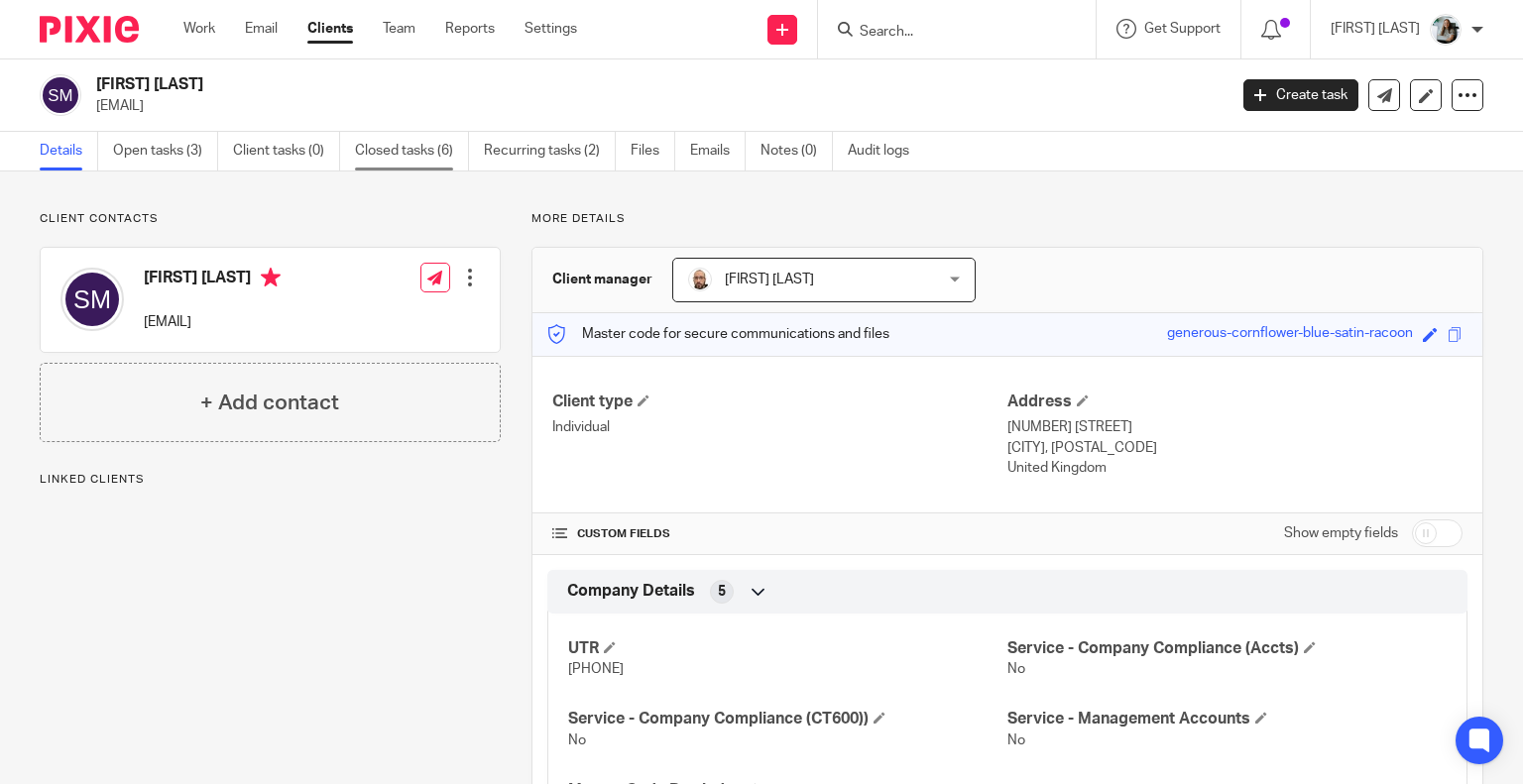 click on "Closed tasks (6)" at bounding box center (411, 151) 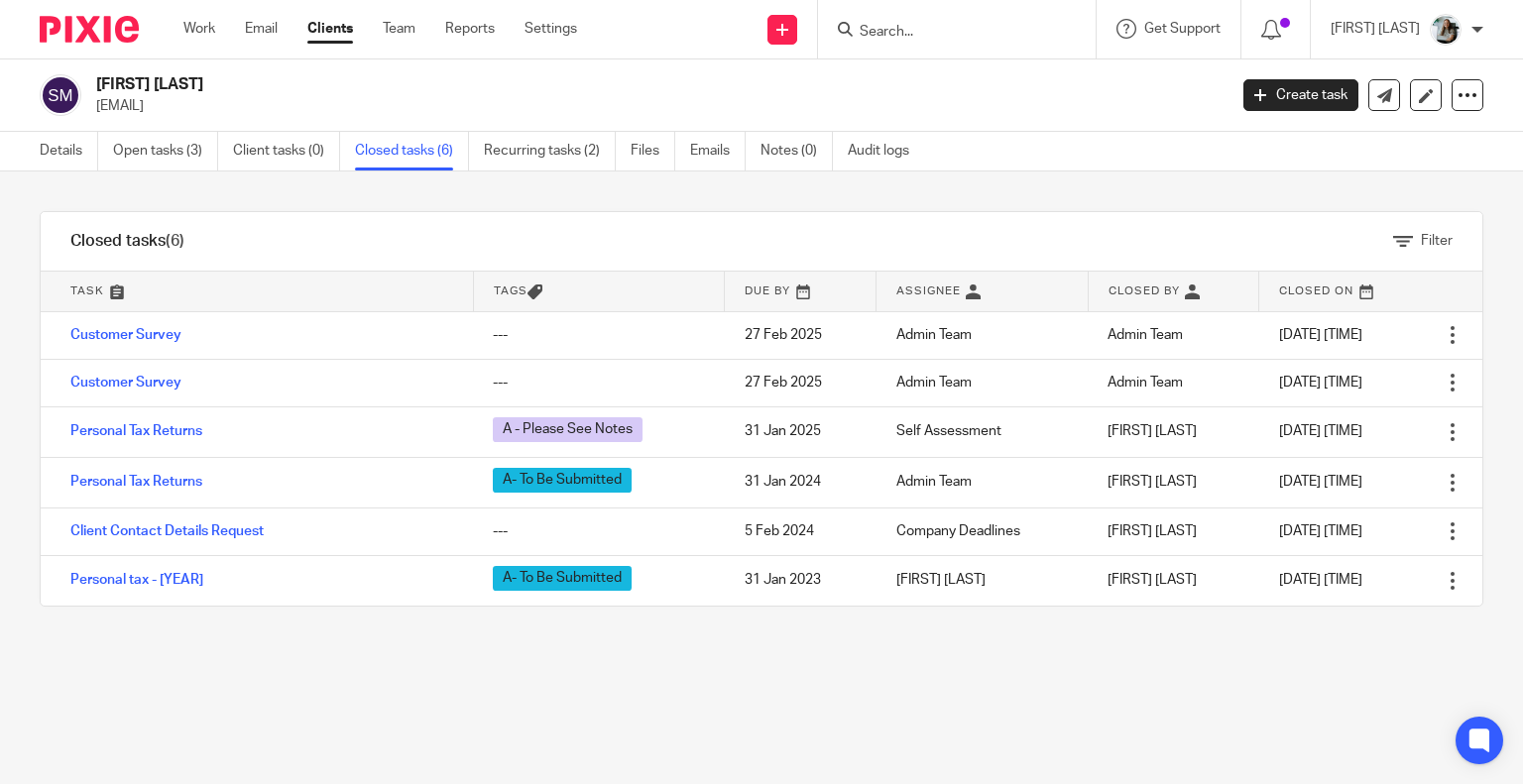 scroll, scrollTop: 0, scrollLeft: 0, axis: both 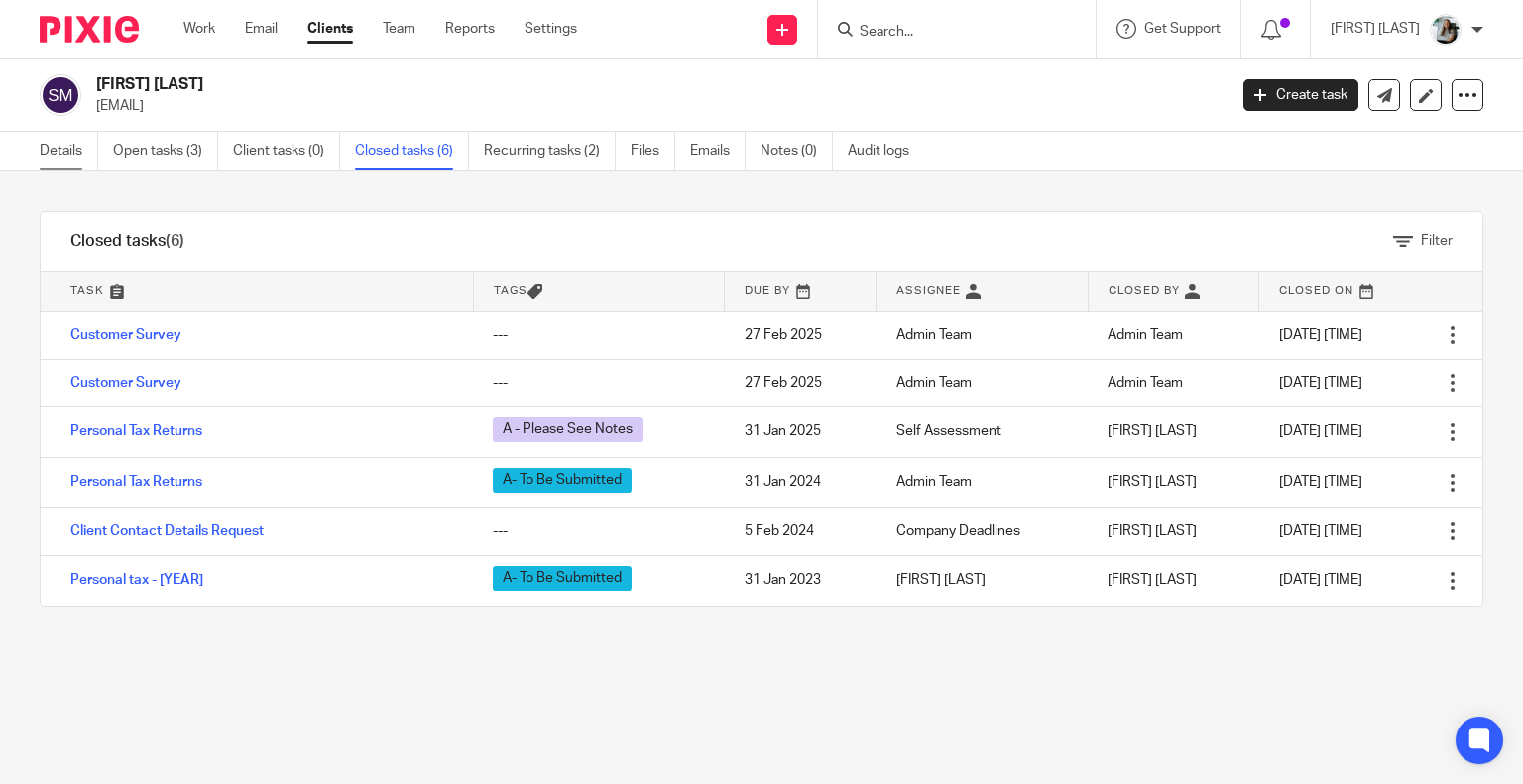 click on "Details" at bounding box center (68, 151) 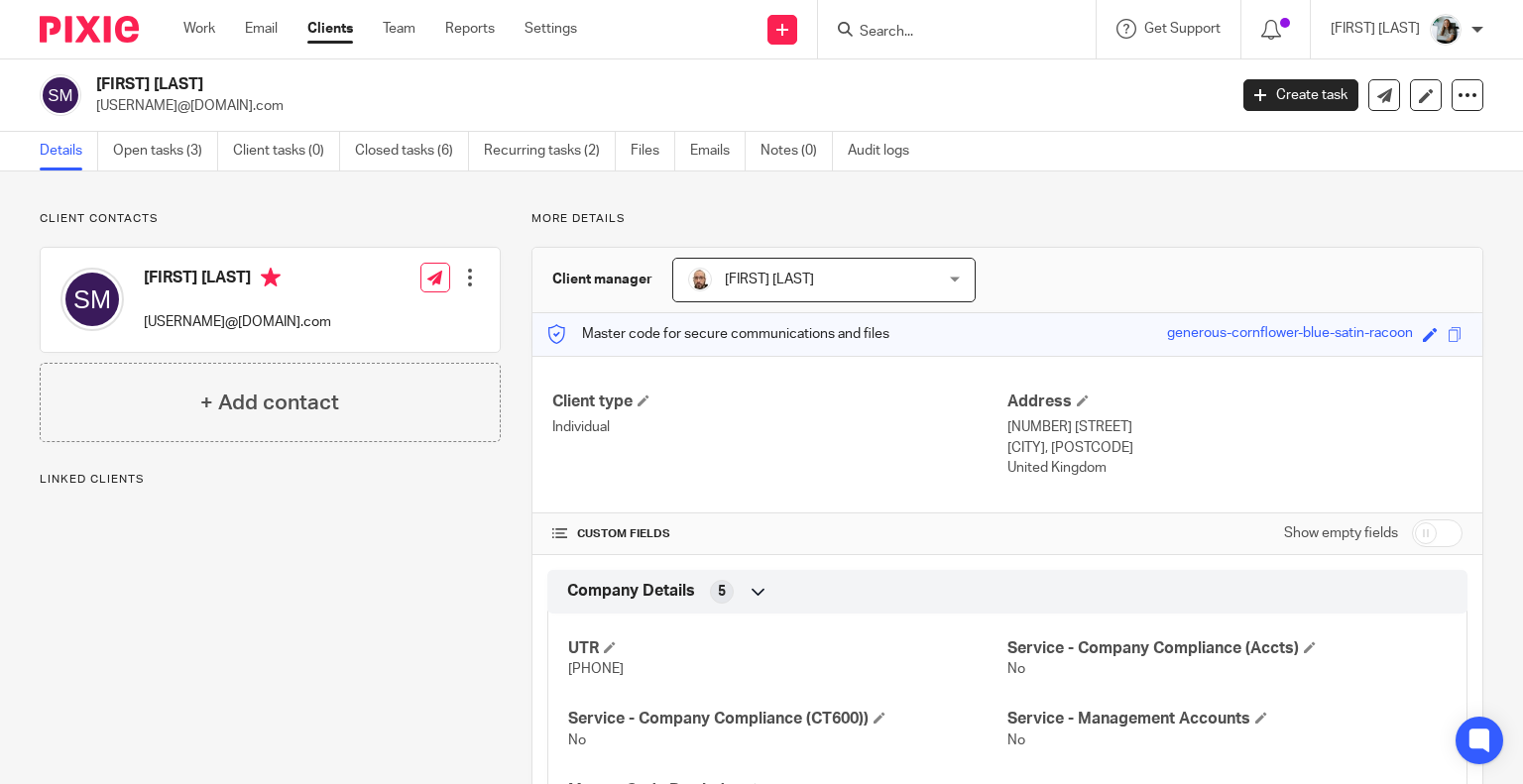 scroll, scrollTop: 0, scrollLeft: 0, axis: both 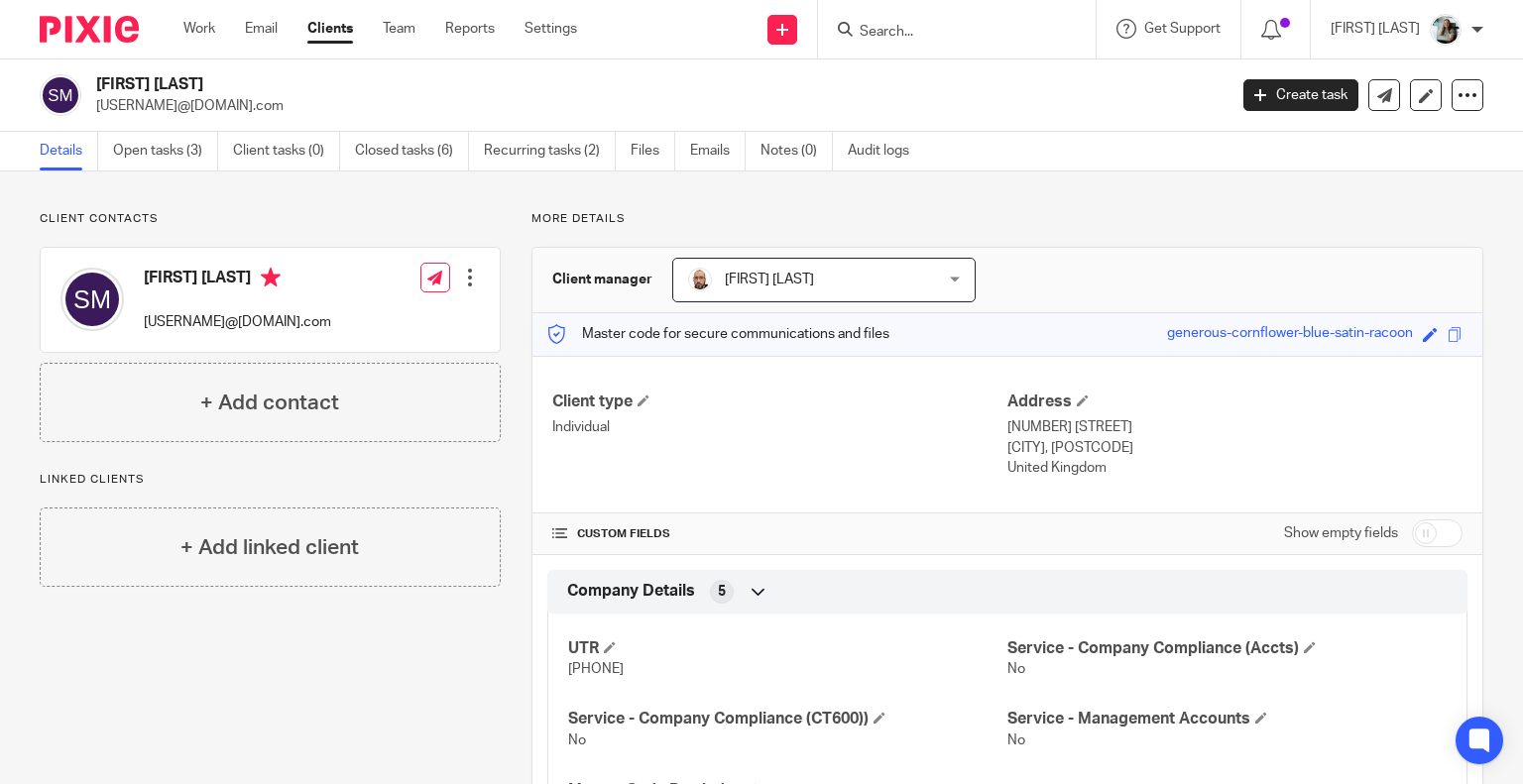 click at bounding box center [947, 33] 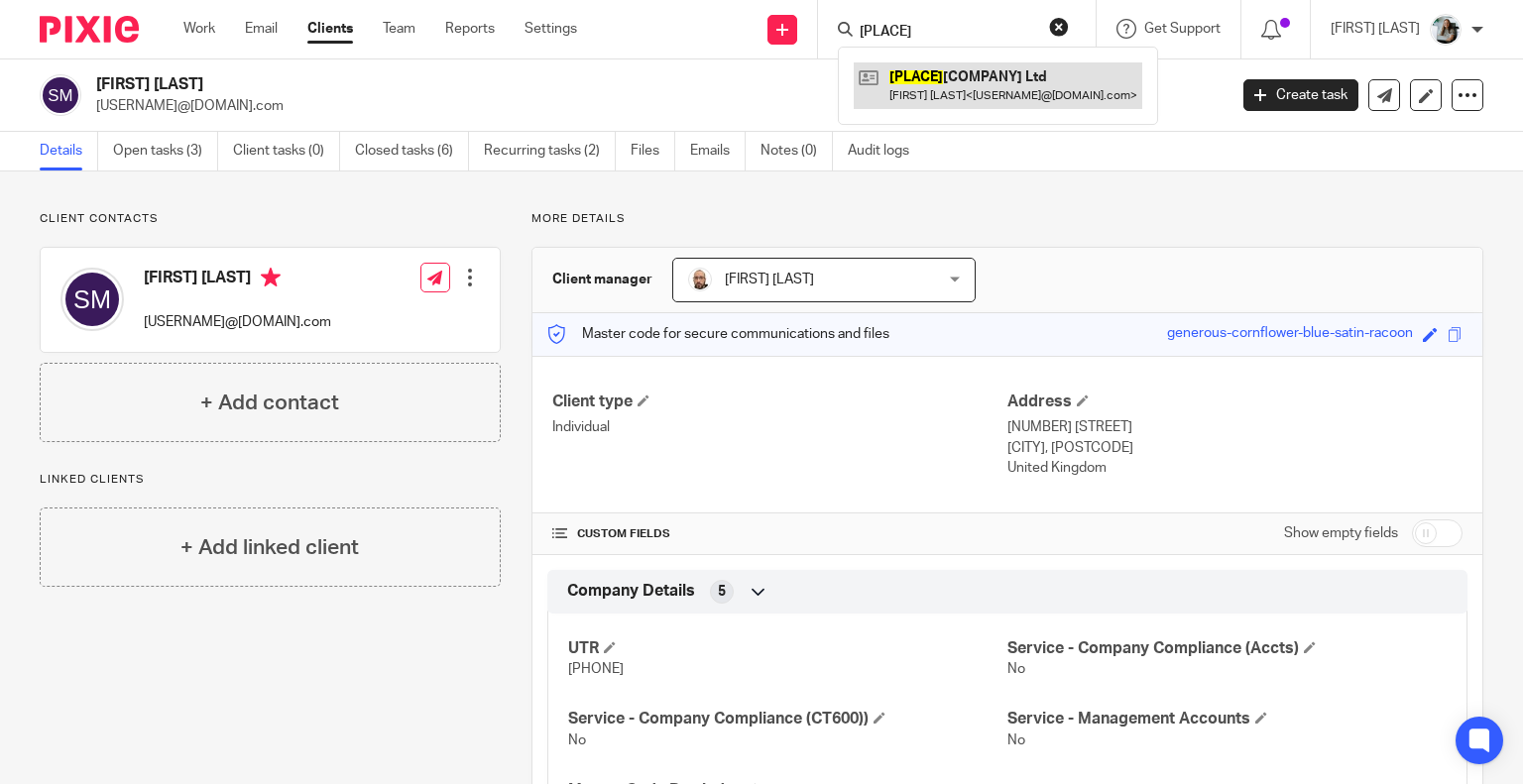 type on "maisoneu" 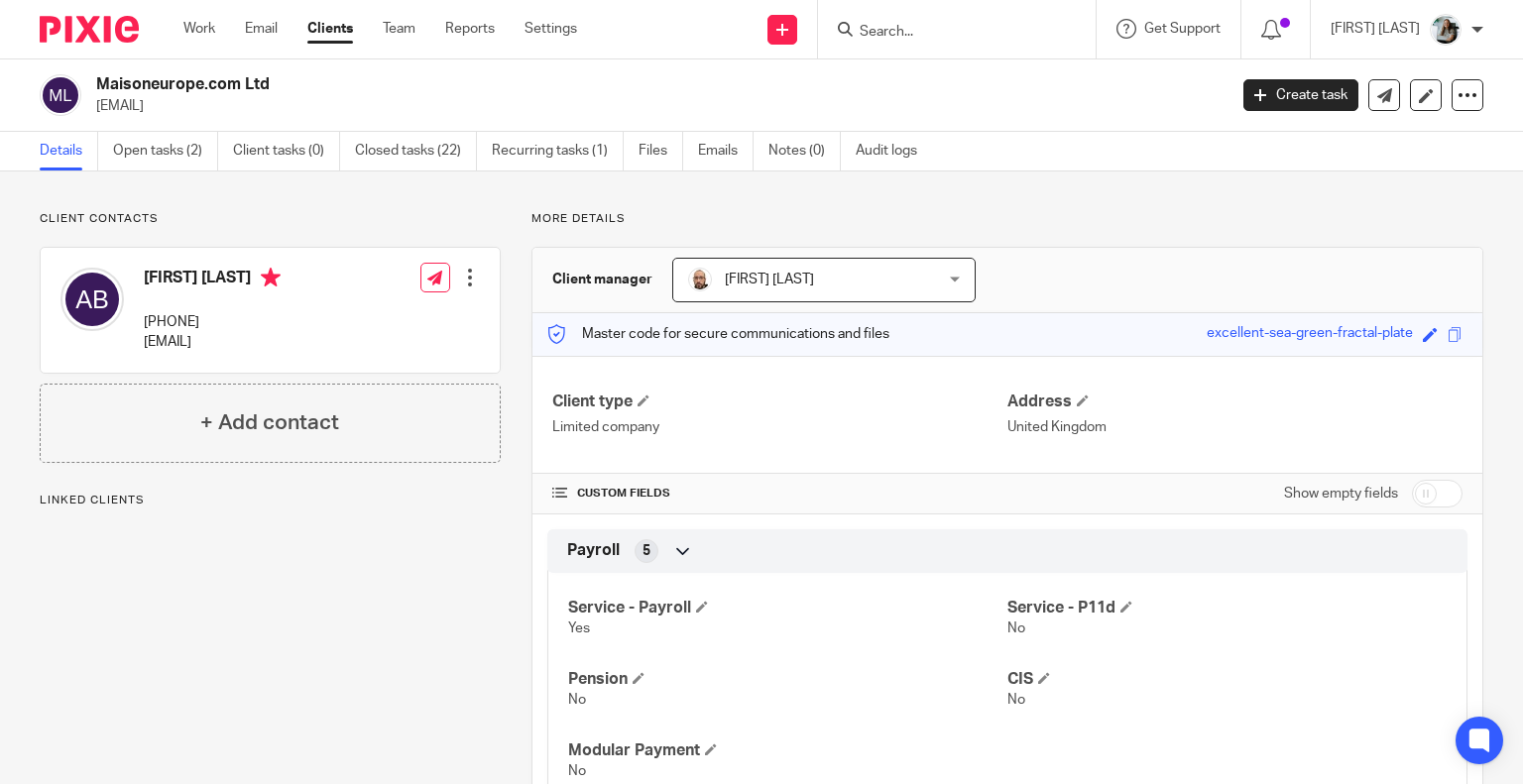 scroll, scrollTop: 0, scrollLeft: 0, axis: both 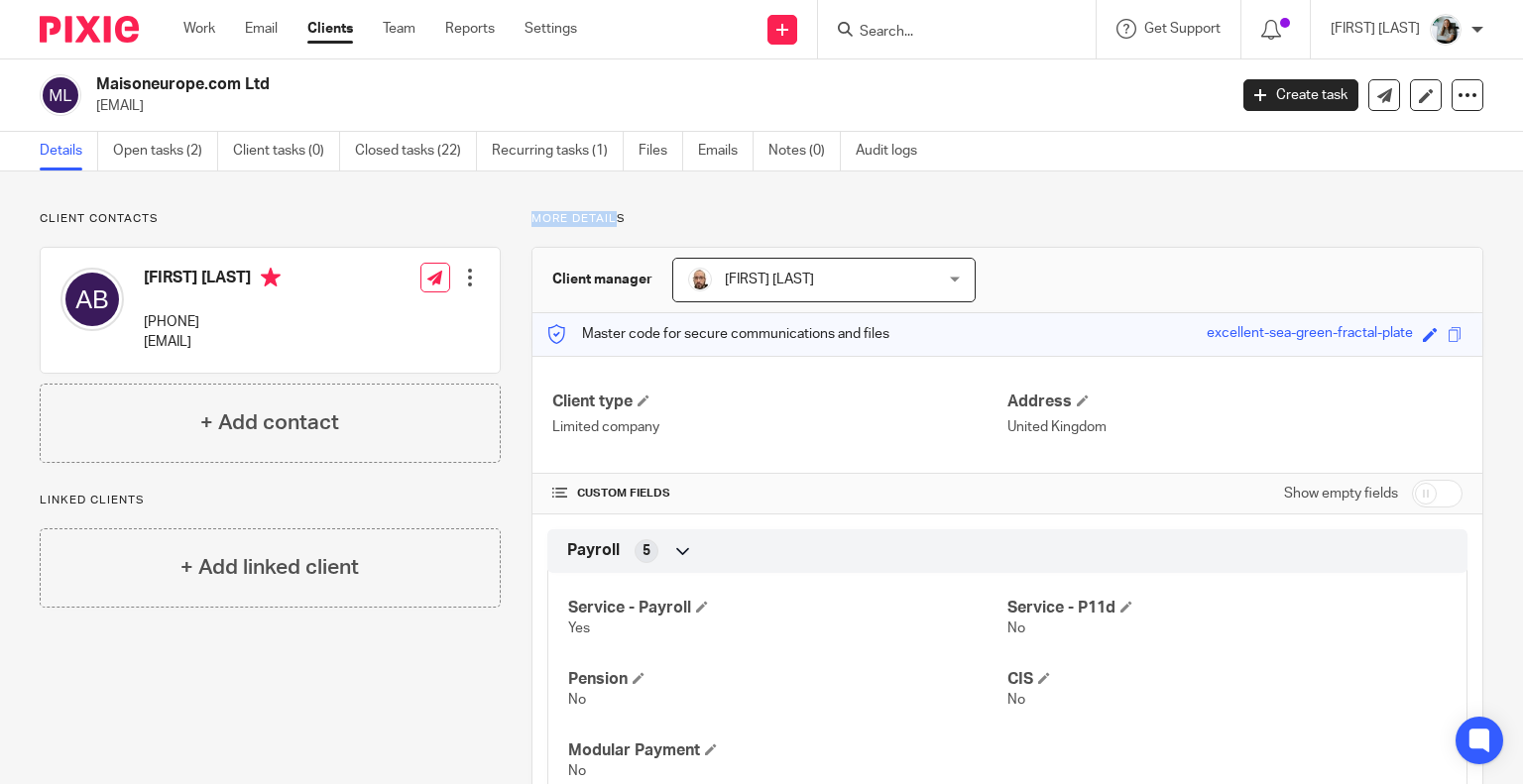 drag, startPoint x: 524, startPoint y: 215, endPoint x: 613, endPoint y: 215, distance: 89 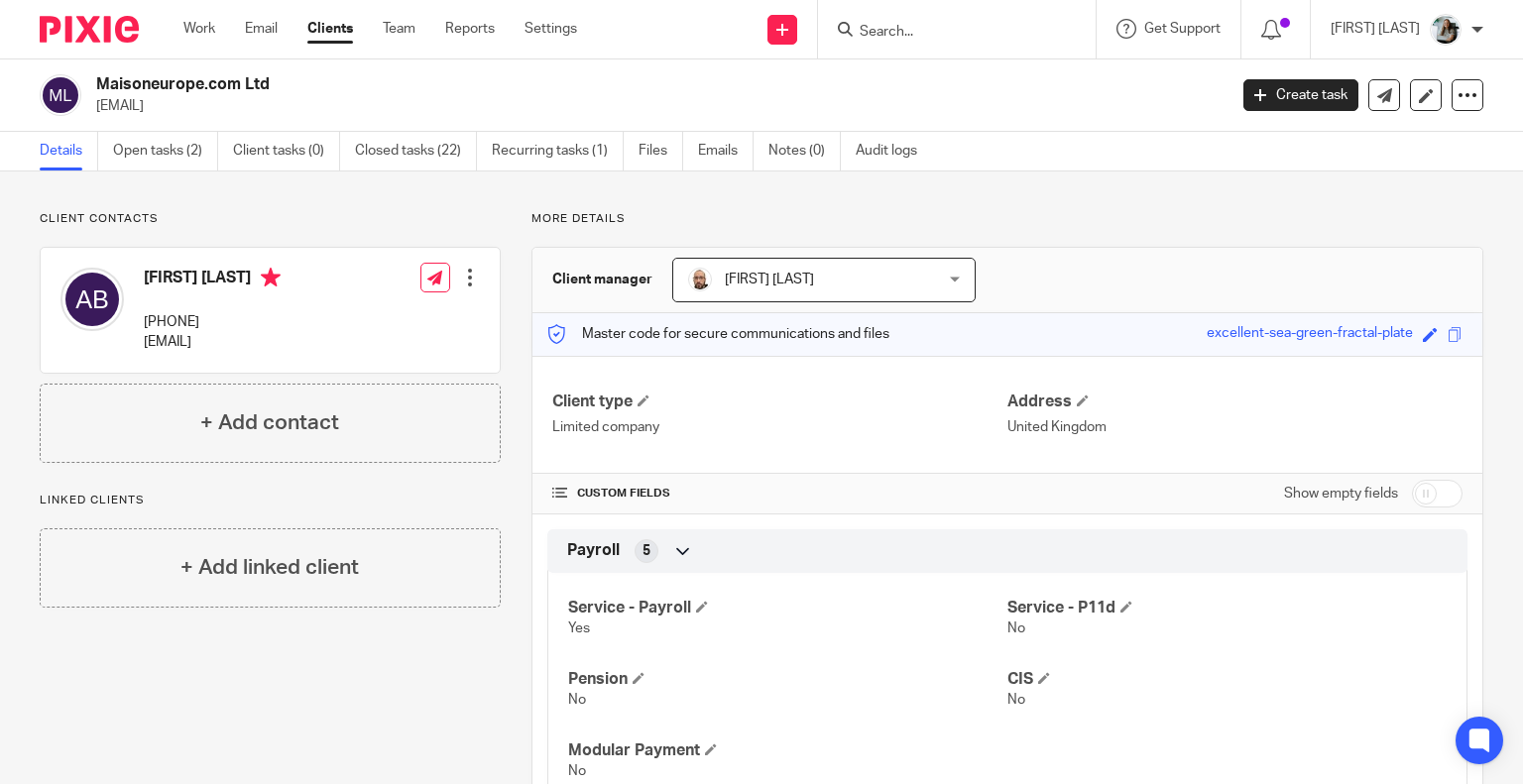 click at bounding box center [947, 33] 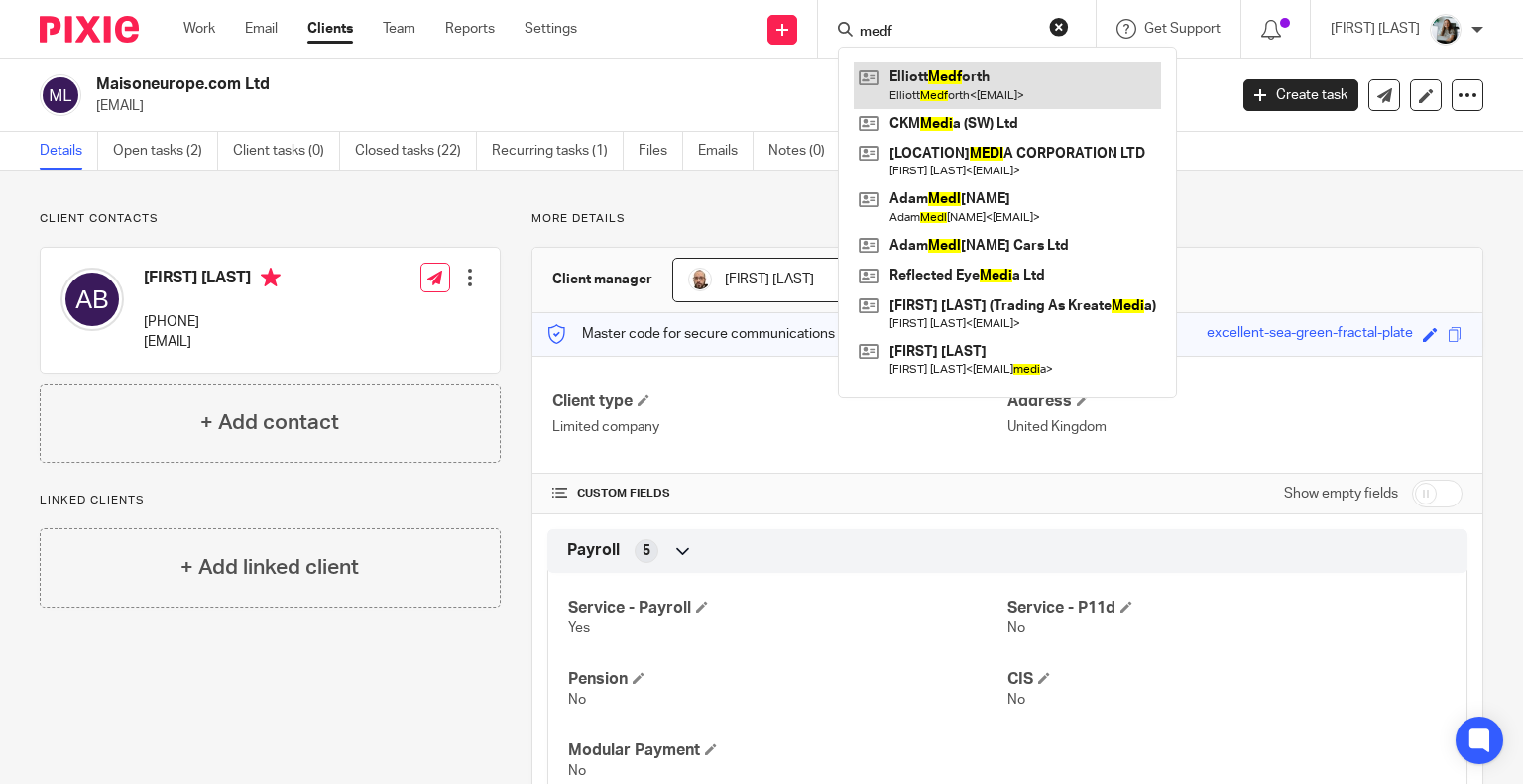 type on "medf" 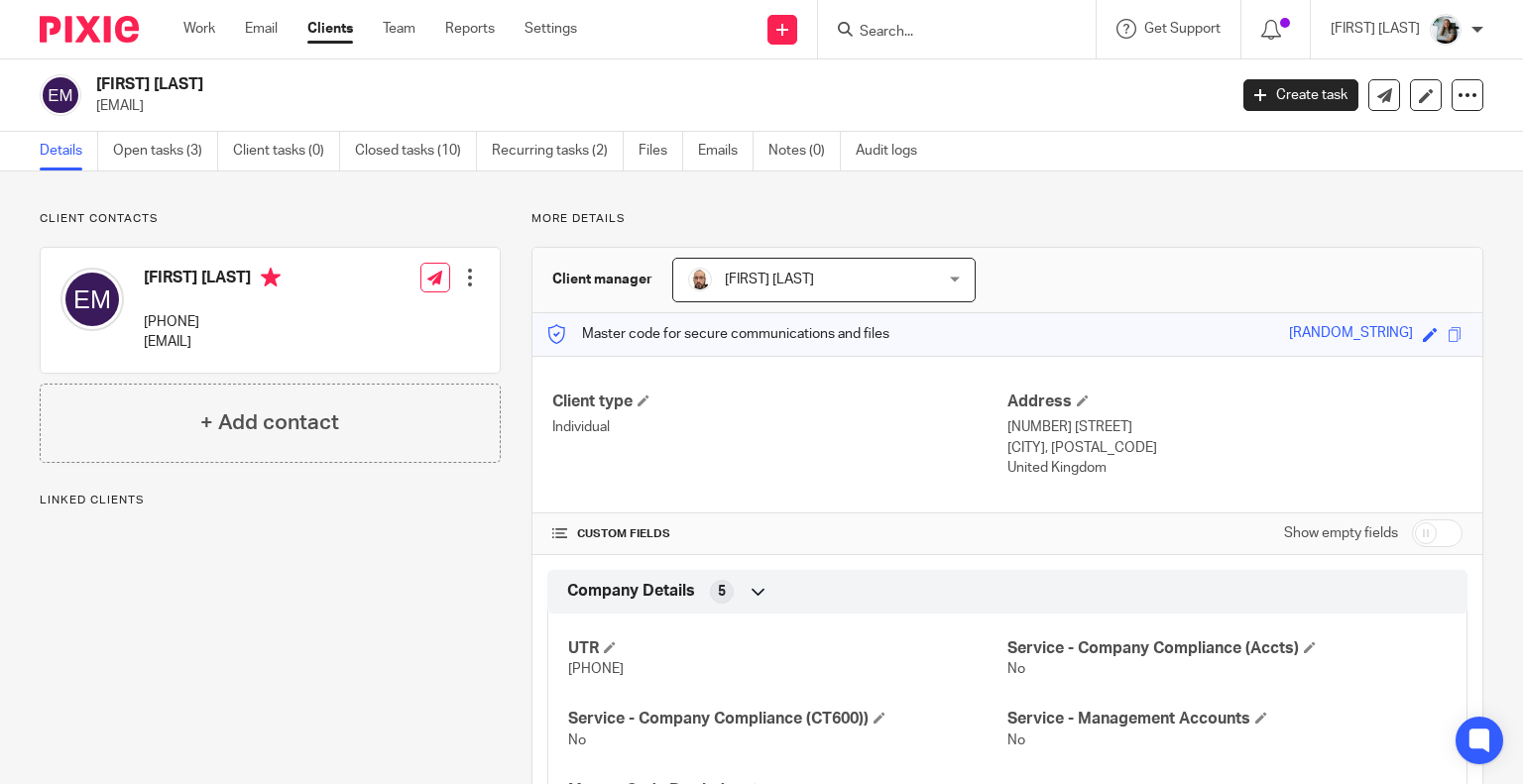 scroll, scrollTop: 0, scrollLeft: 0, axis: both 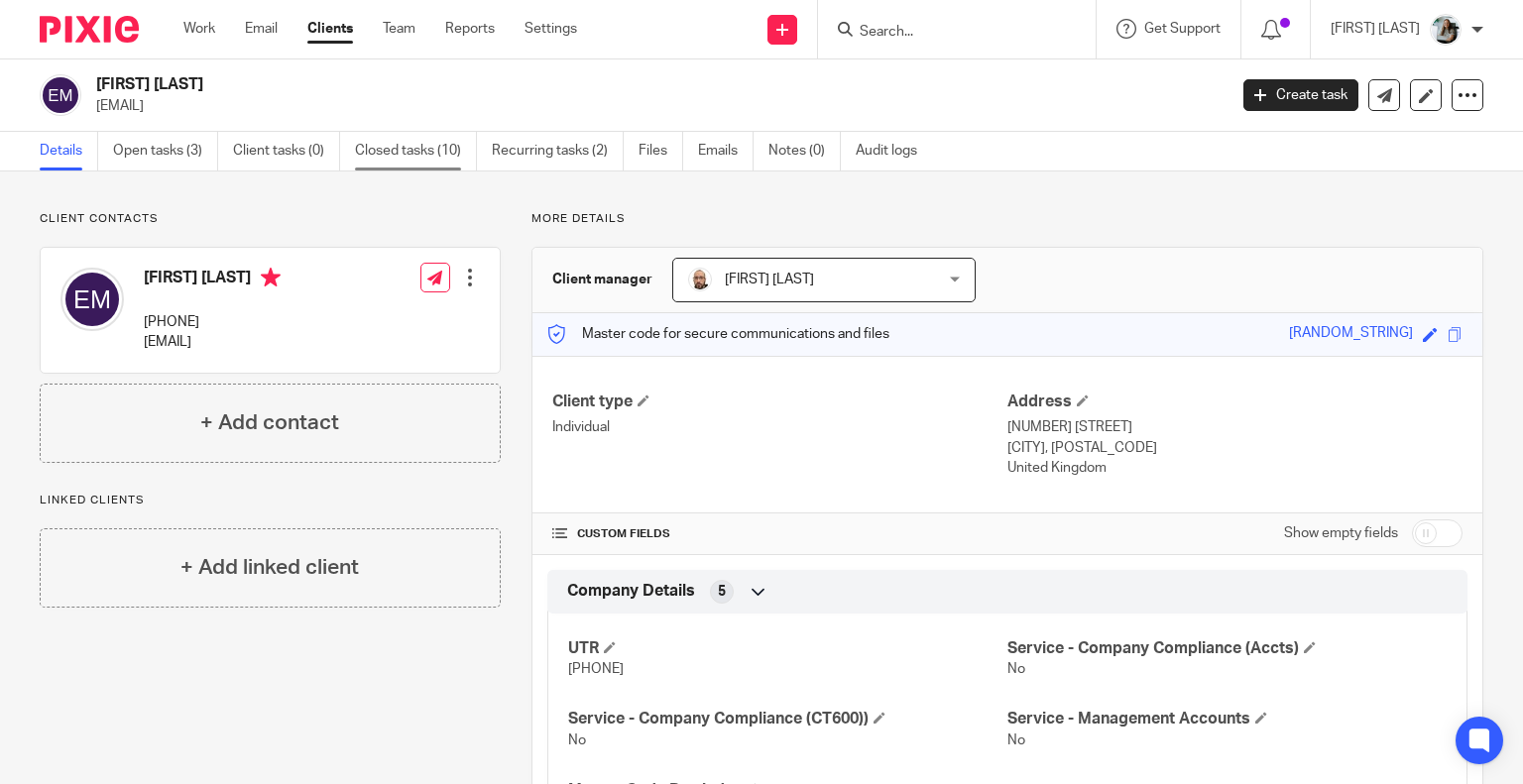 click on "Closed tasks (10)" at bounding box center (415, 151) 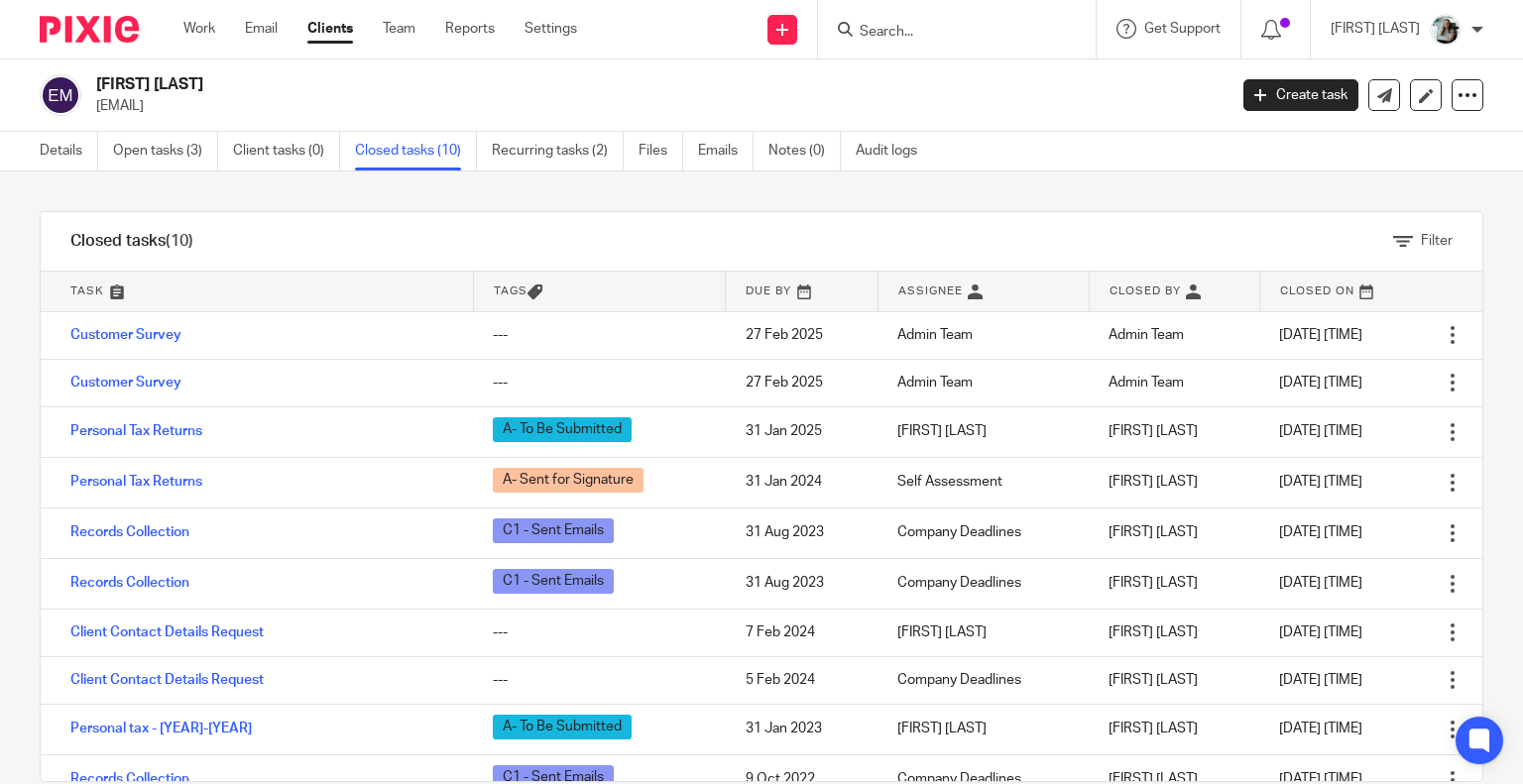 scroll, scrollTop: 0, scrollLeft: 0, axis: both 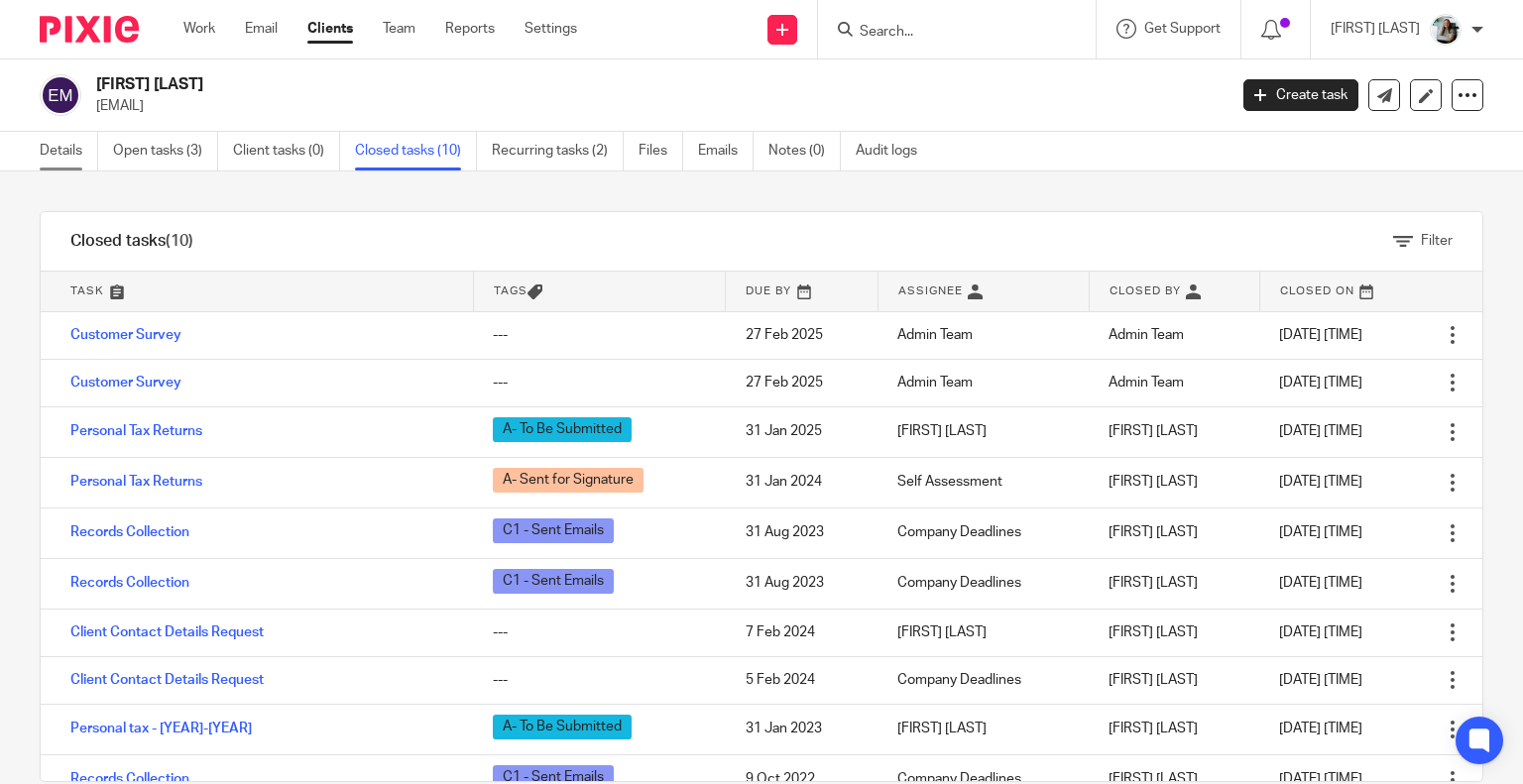 click on "Details" at bounding box center (68, 151) 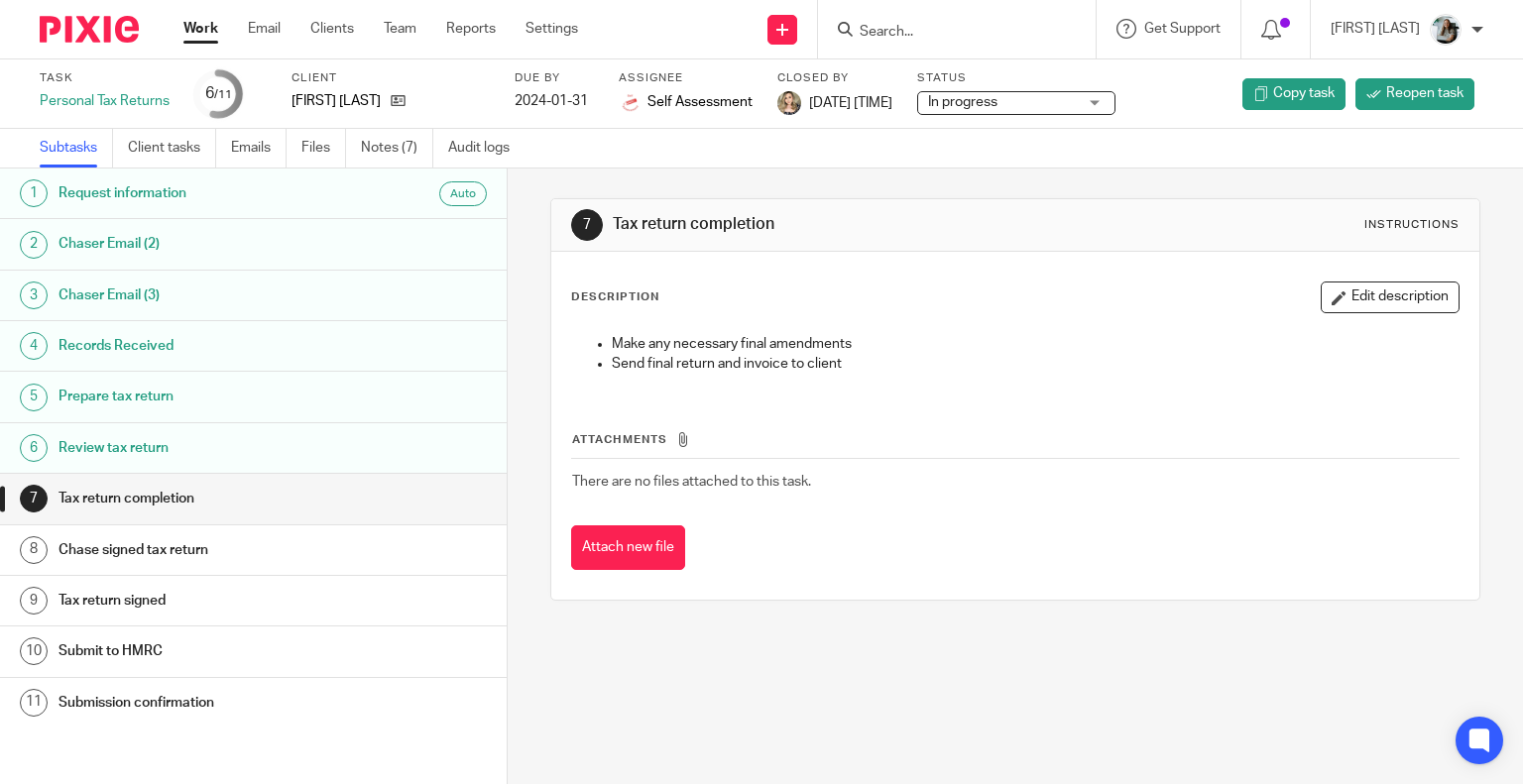 click on "Notes (7)" at bounding box center (397, 148) 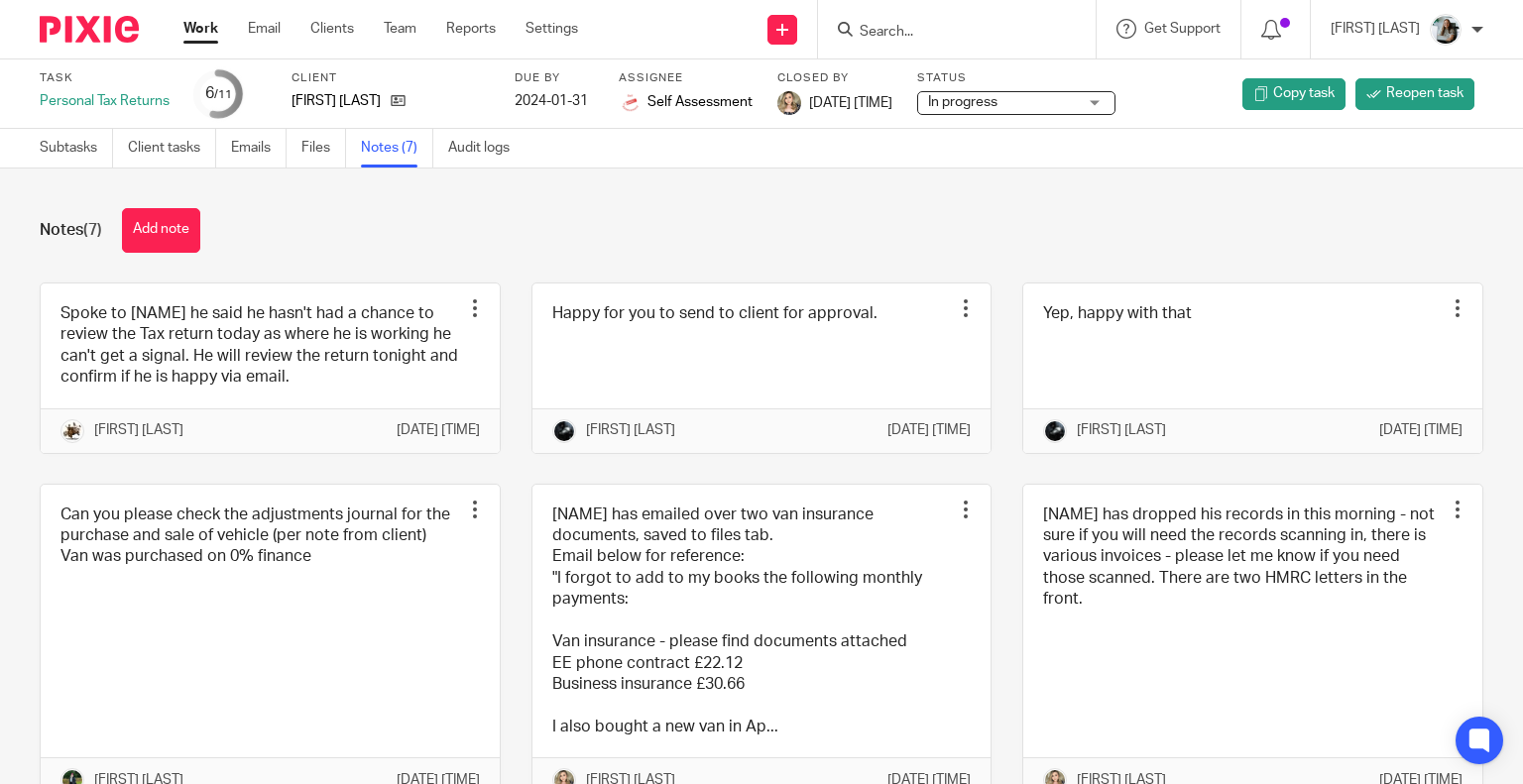 scroll, scrollTop: 0, scrollLeft: 0, axis: both 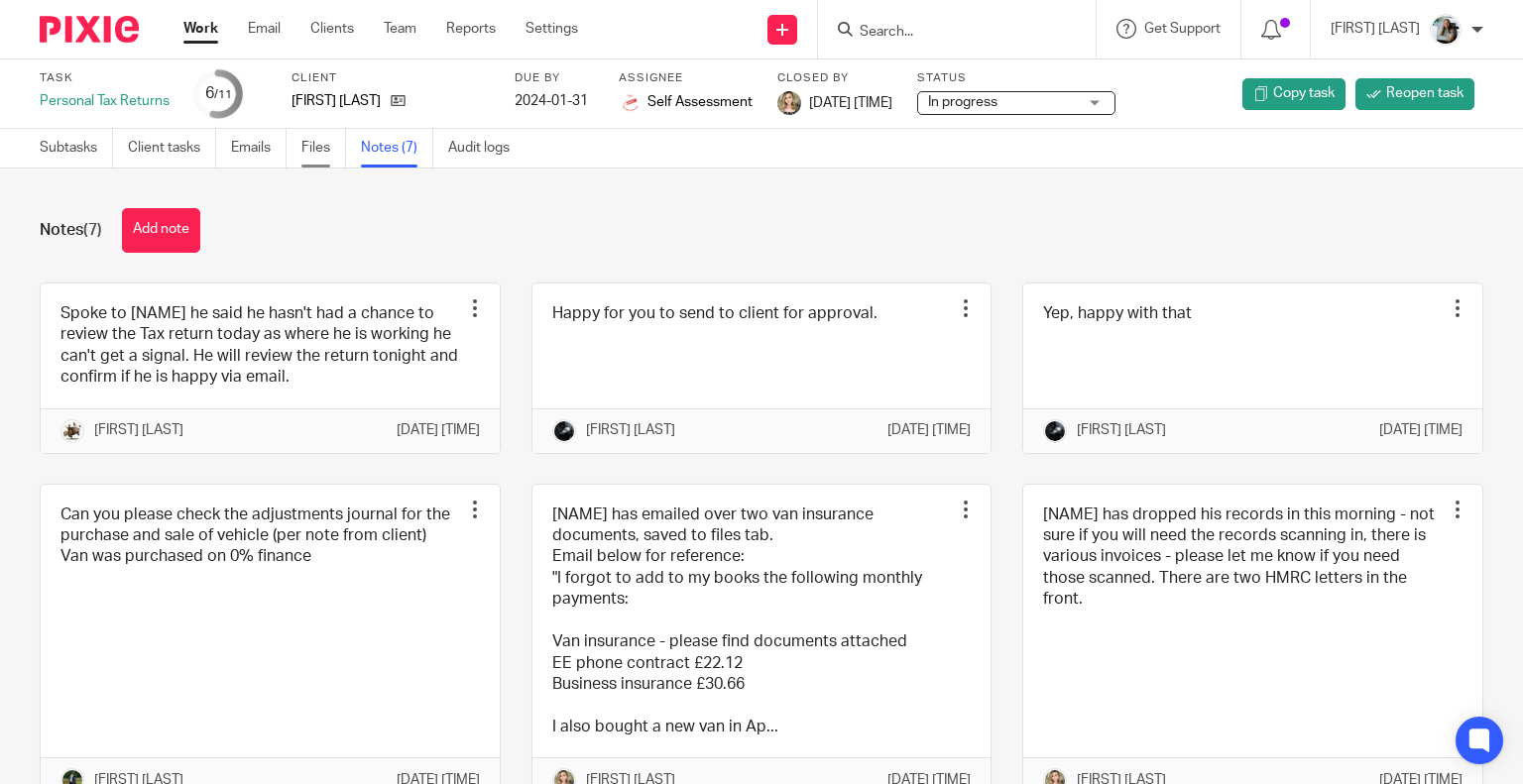 click on "Files" at bounding box center (323, 148) 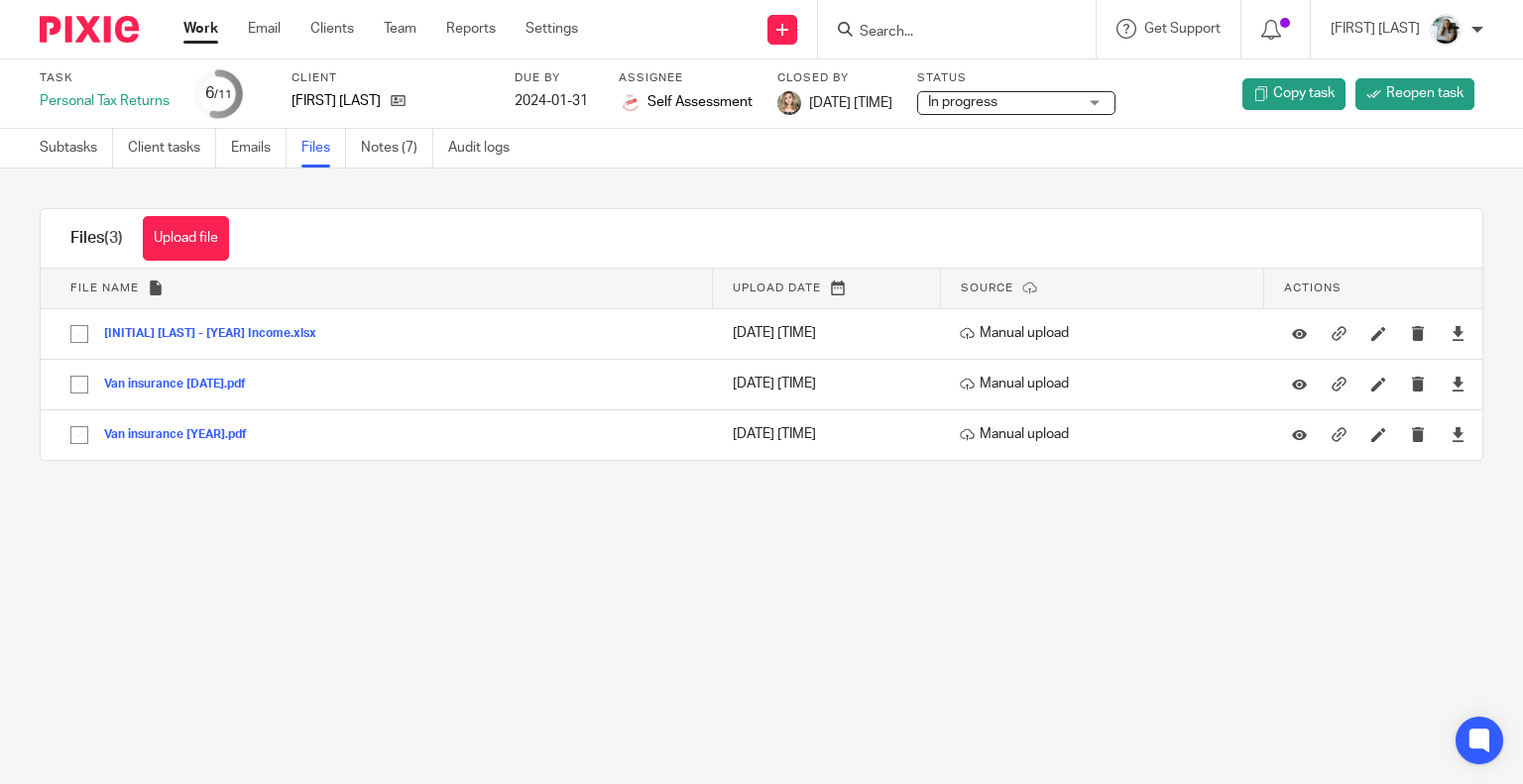 scroll, scrollTop: 0, scrollLeft: 0, axis: both 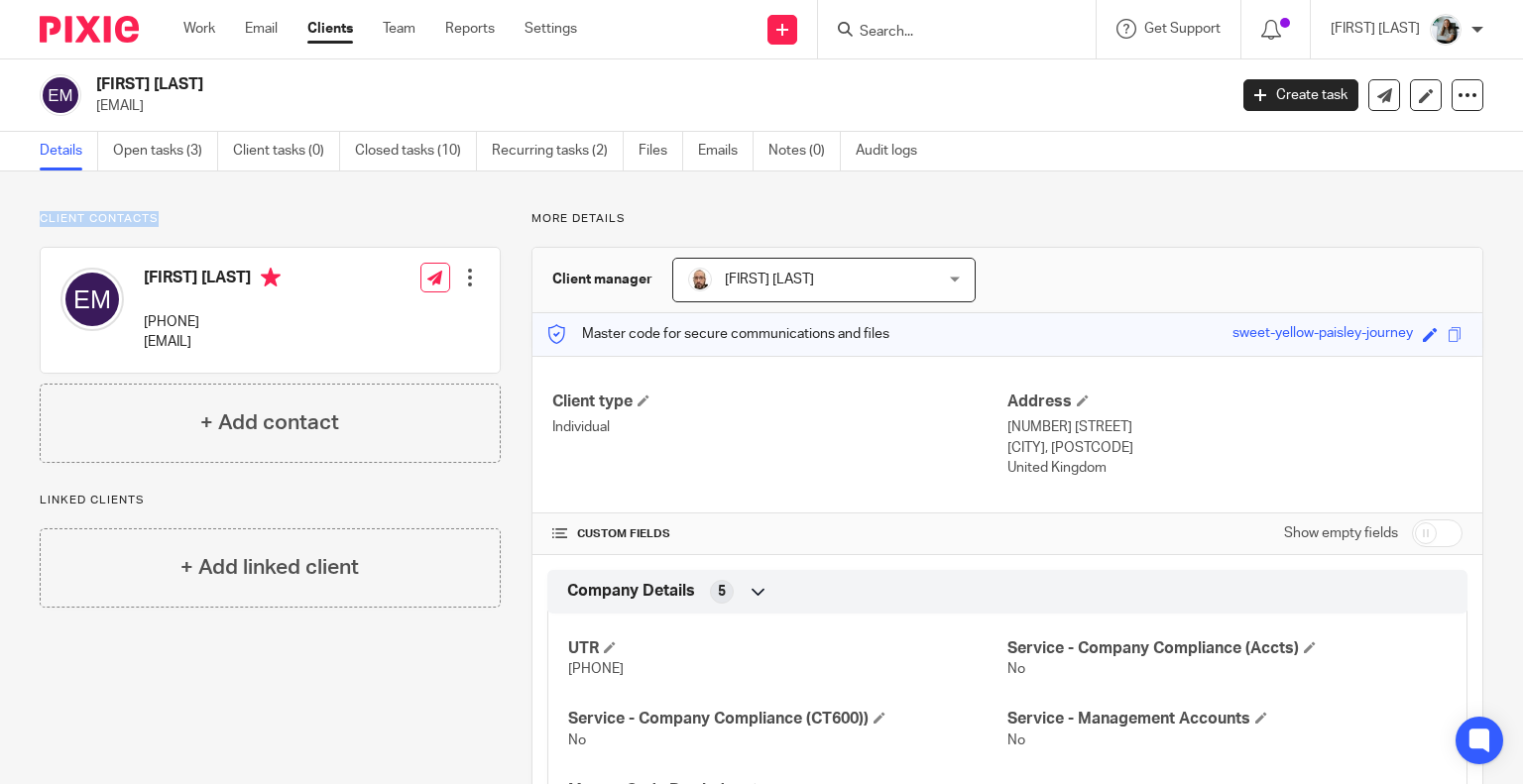 drag, startPoint x: 155, startPoint y: 217, endPoint x: 29, endPoint y: 219, distance: 126.01587 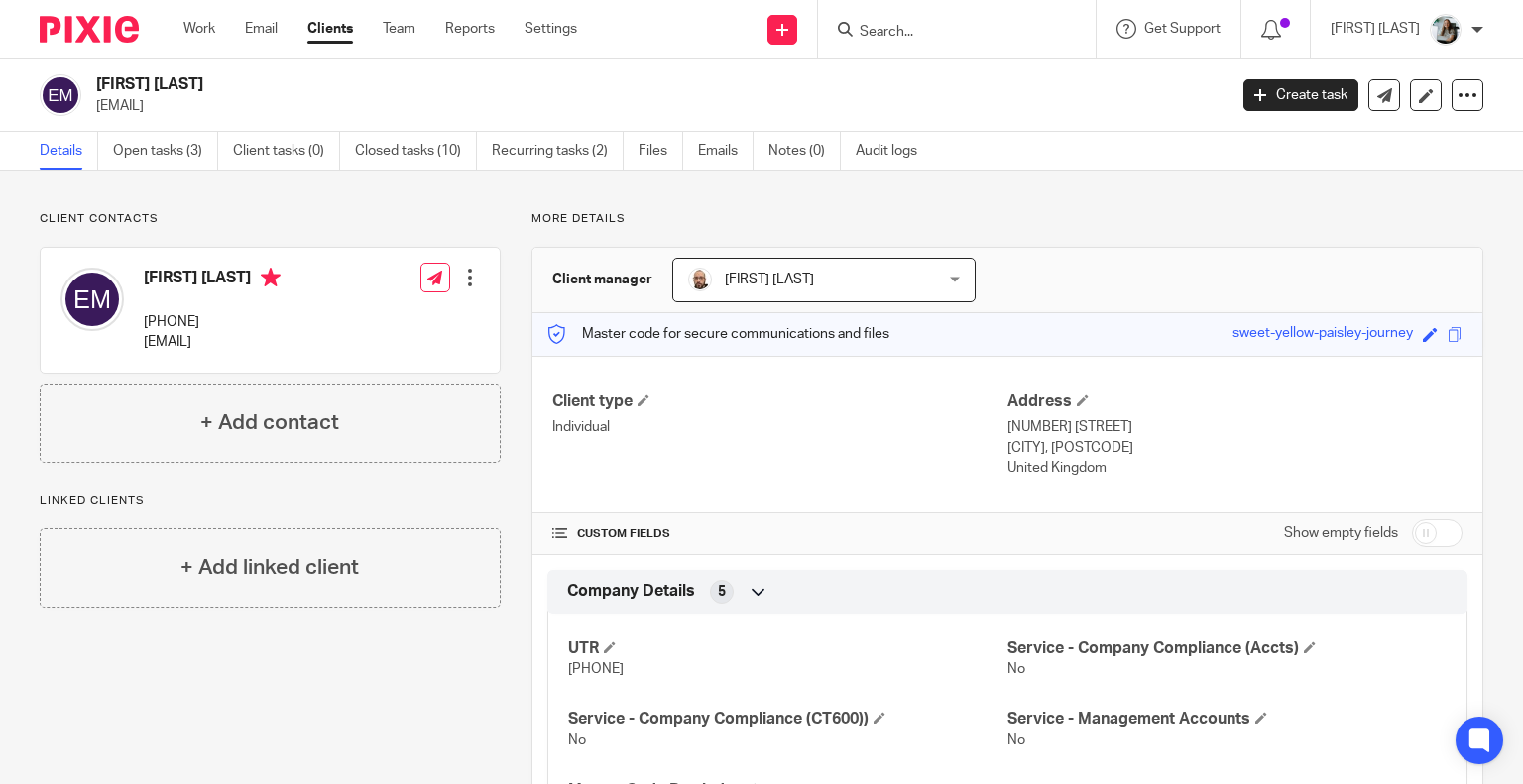 click at bounding box center (947, 33) 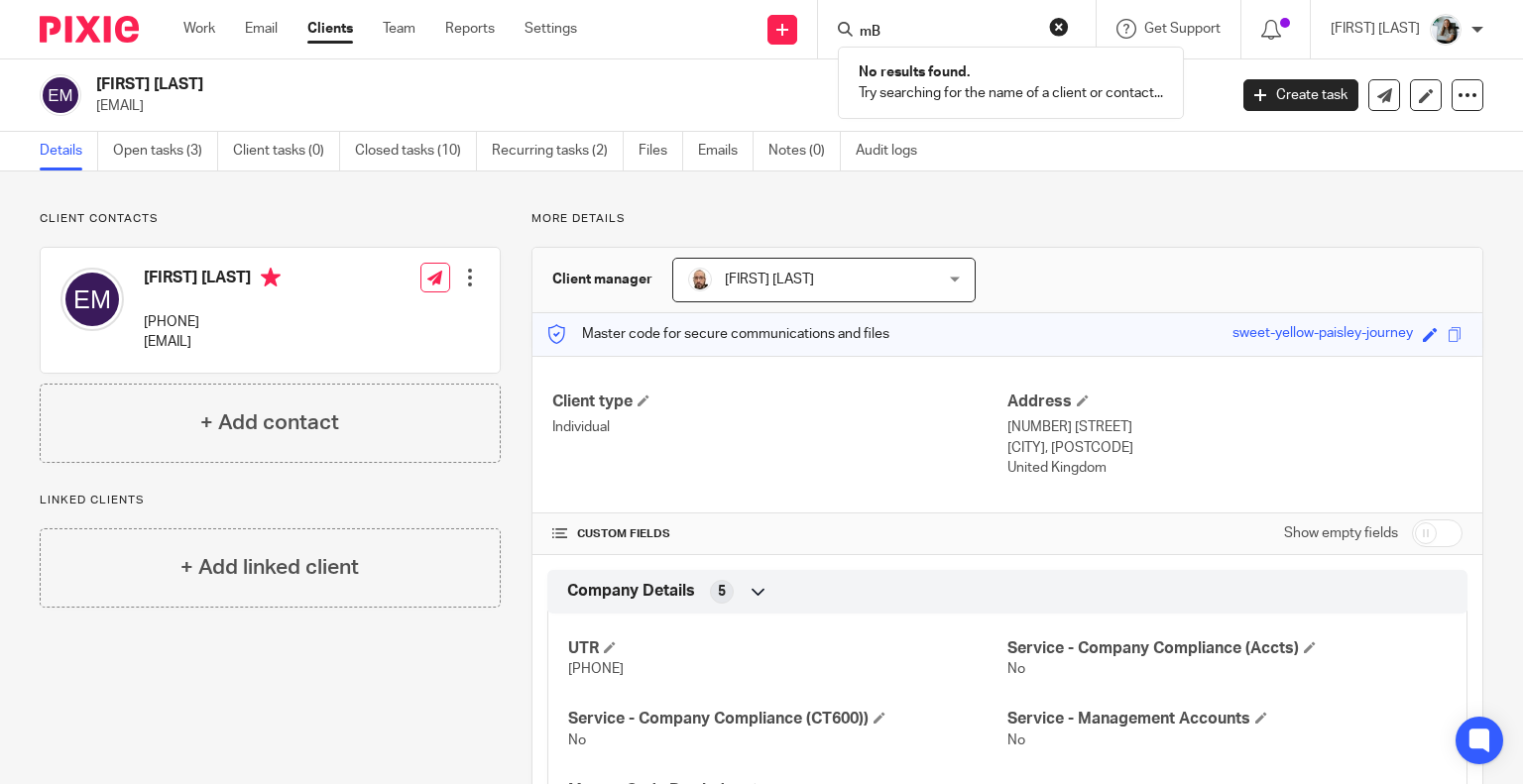 click on "mB" at bounding box center (947, 33) 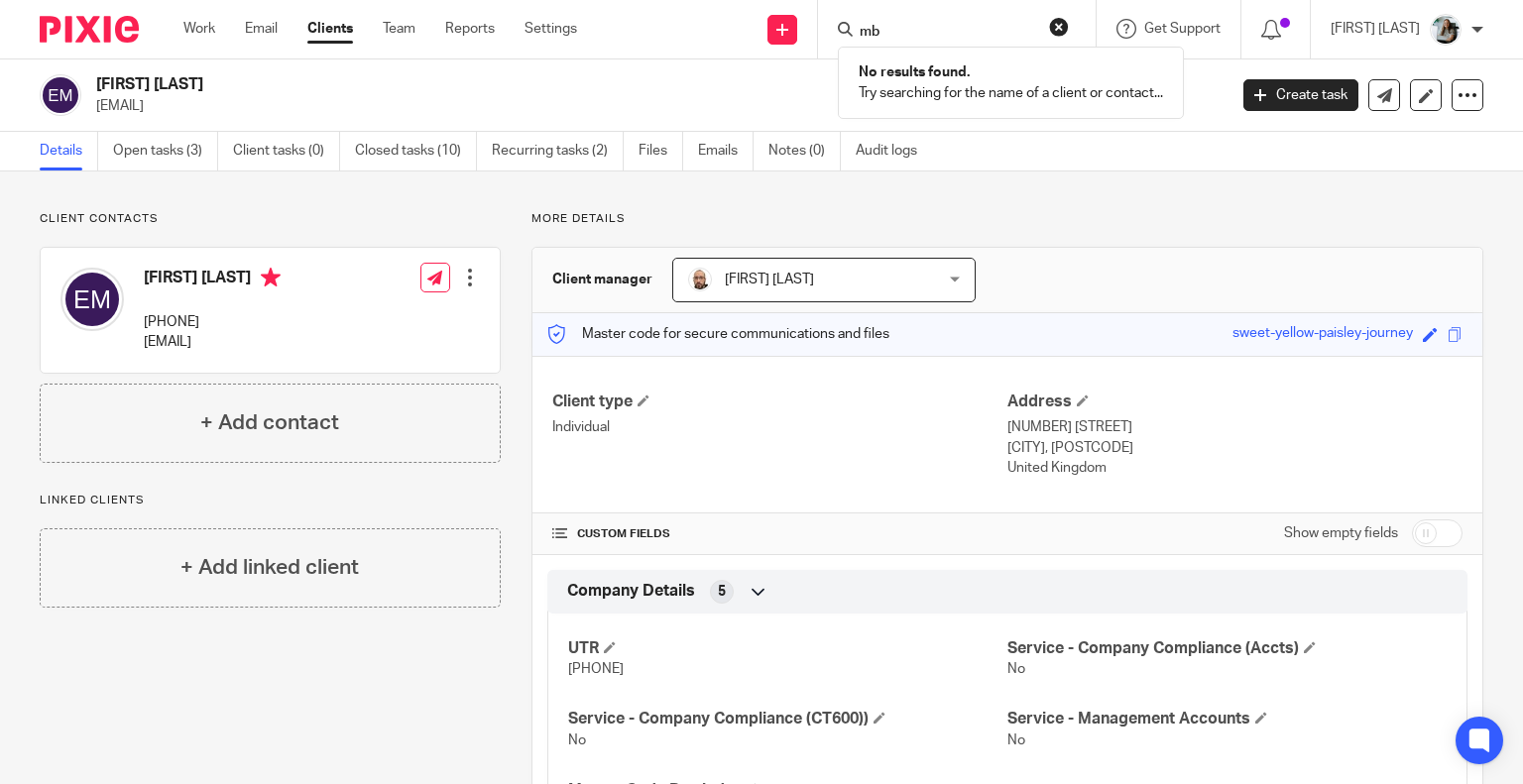type on "mb" 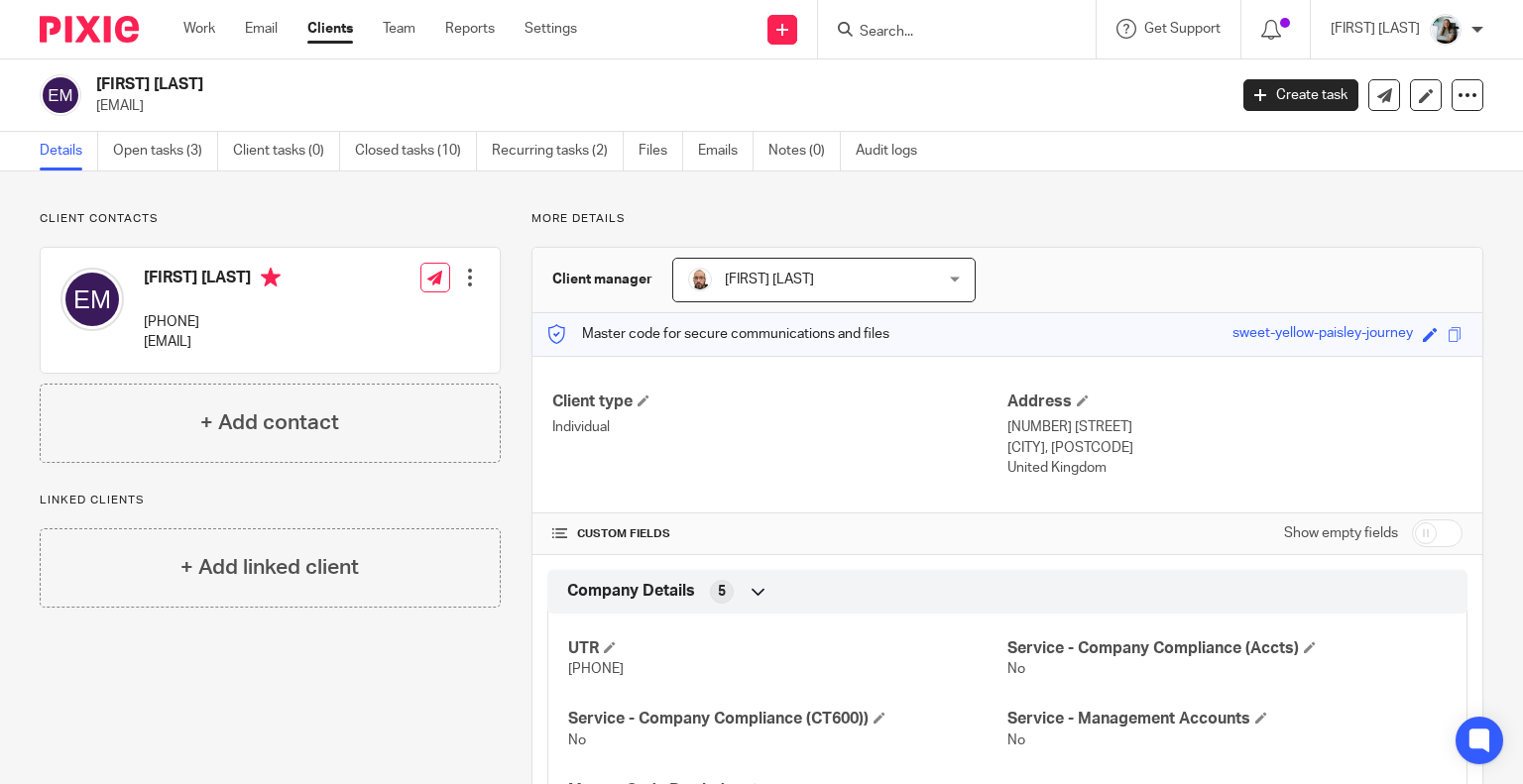 click at bounding box center (947, 33) 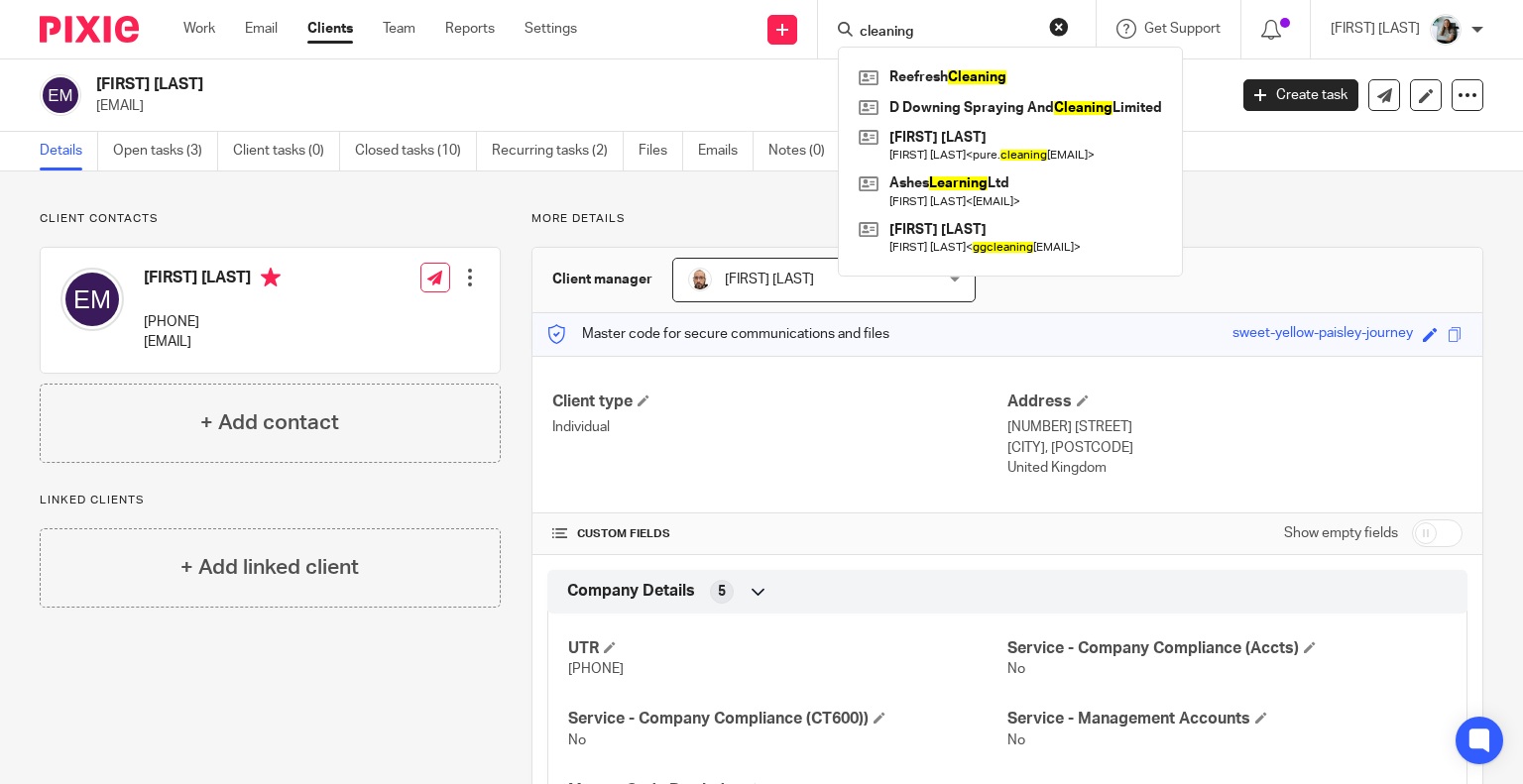 type on "cleaning" 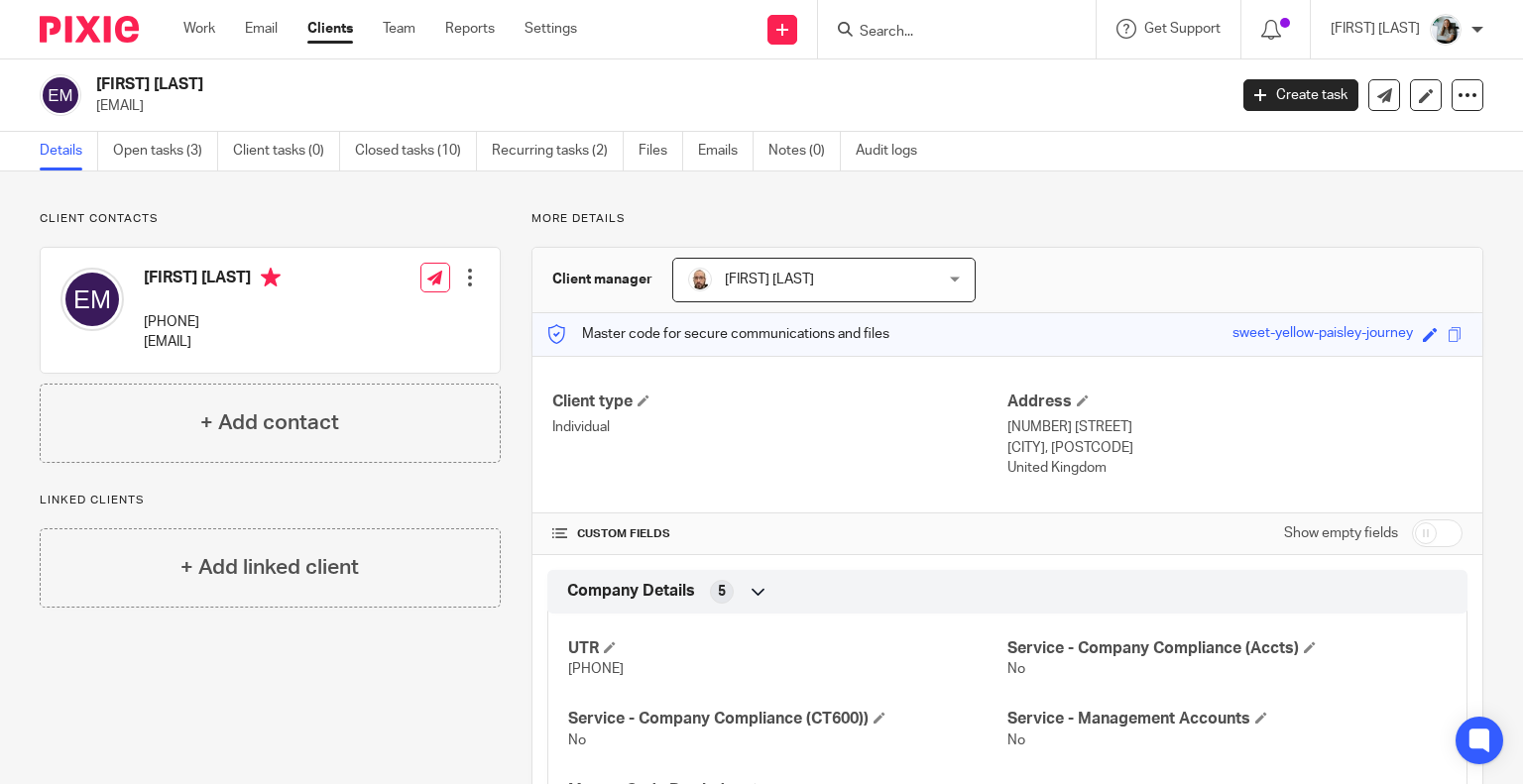 click at bounding box center [947, 33] 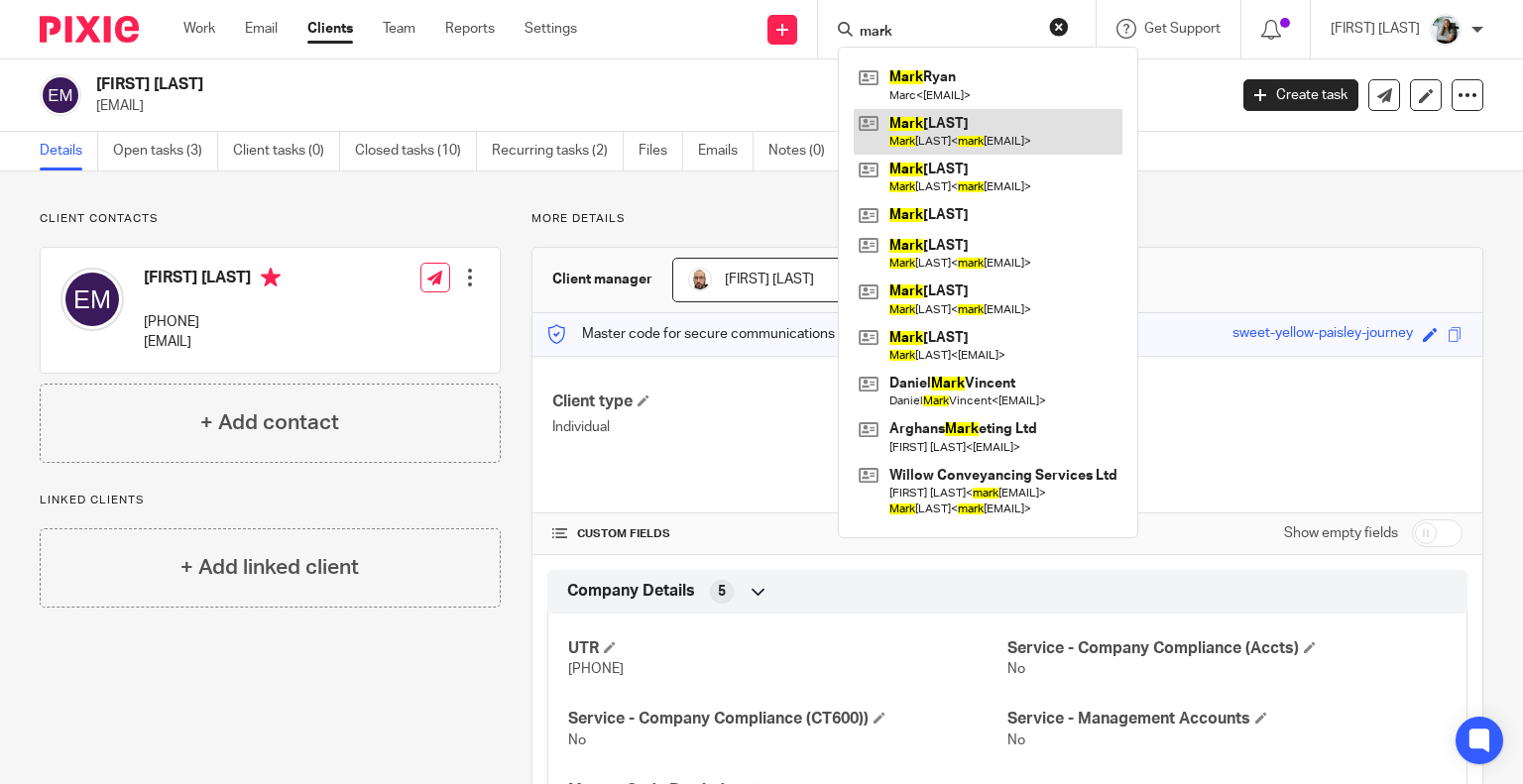 type on "mark" 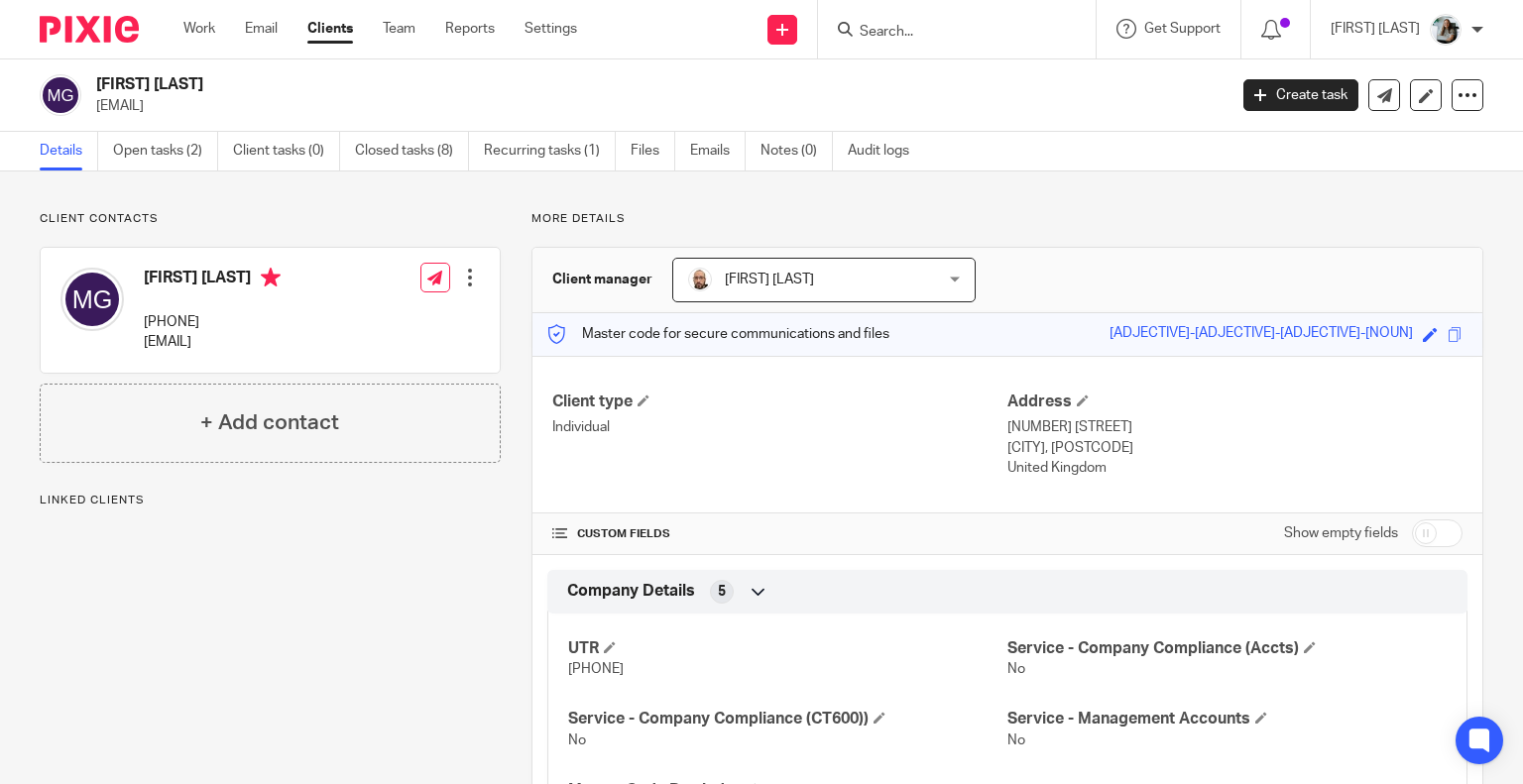 scroll, scrollTop: 0, scrollLeft: 0, axis: both 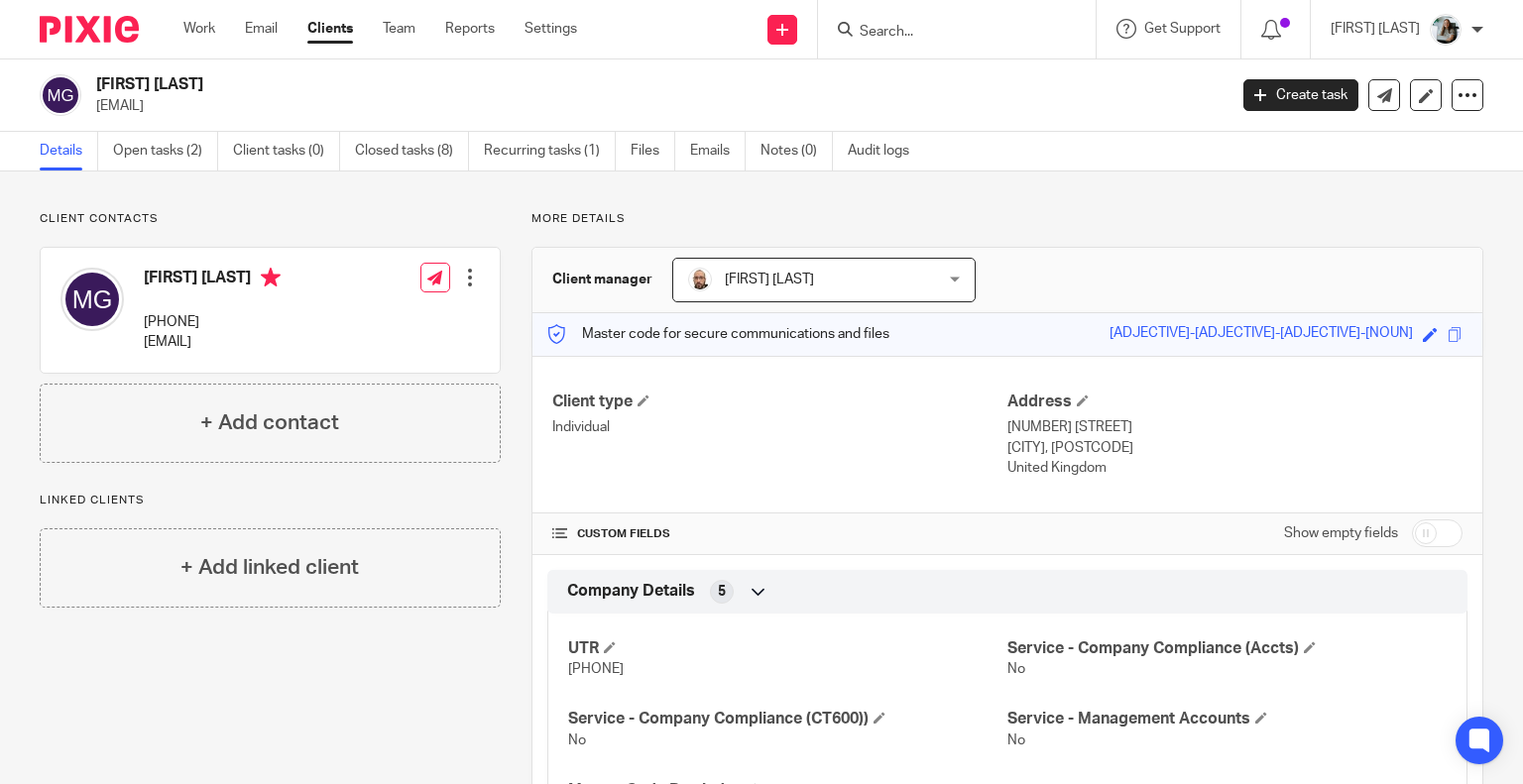 click at bounding box center (947, 33) 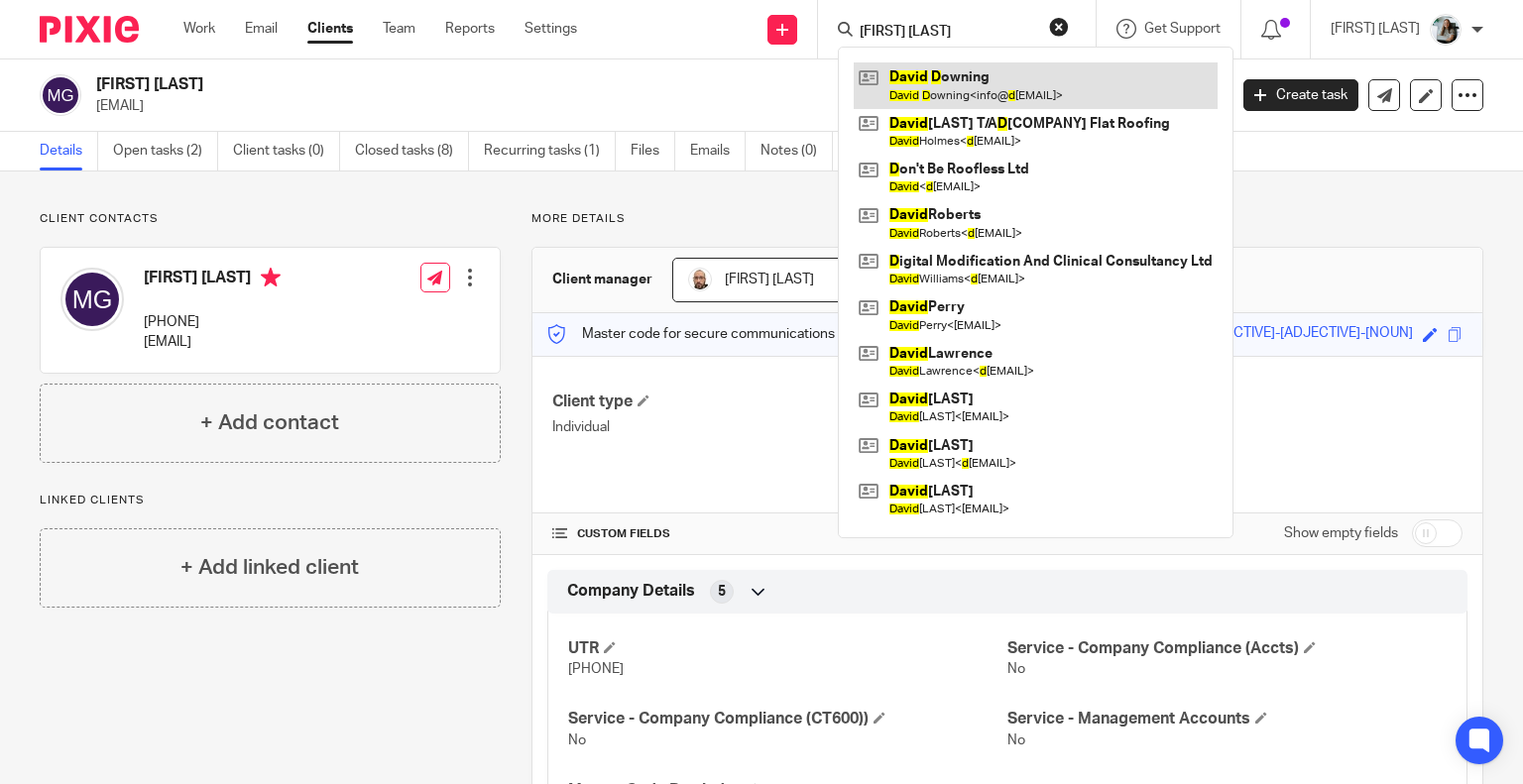 type on "david d" 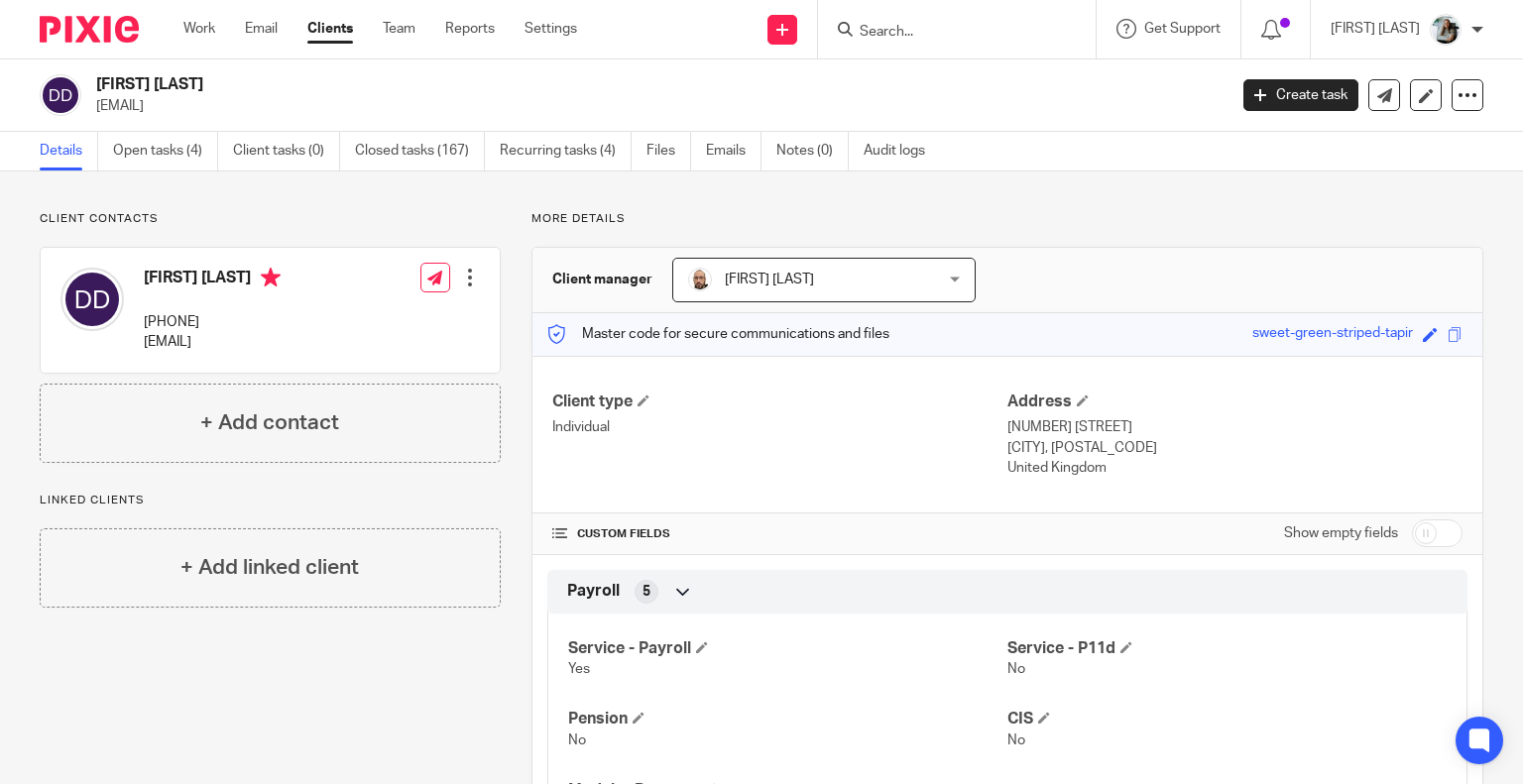 scroll, scrollTop: 0, scrollLeft: 0, axis: both 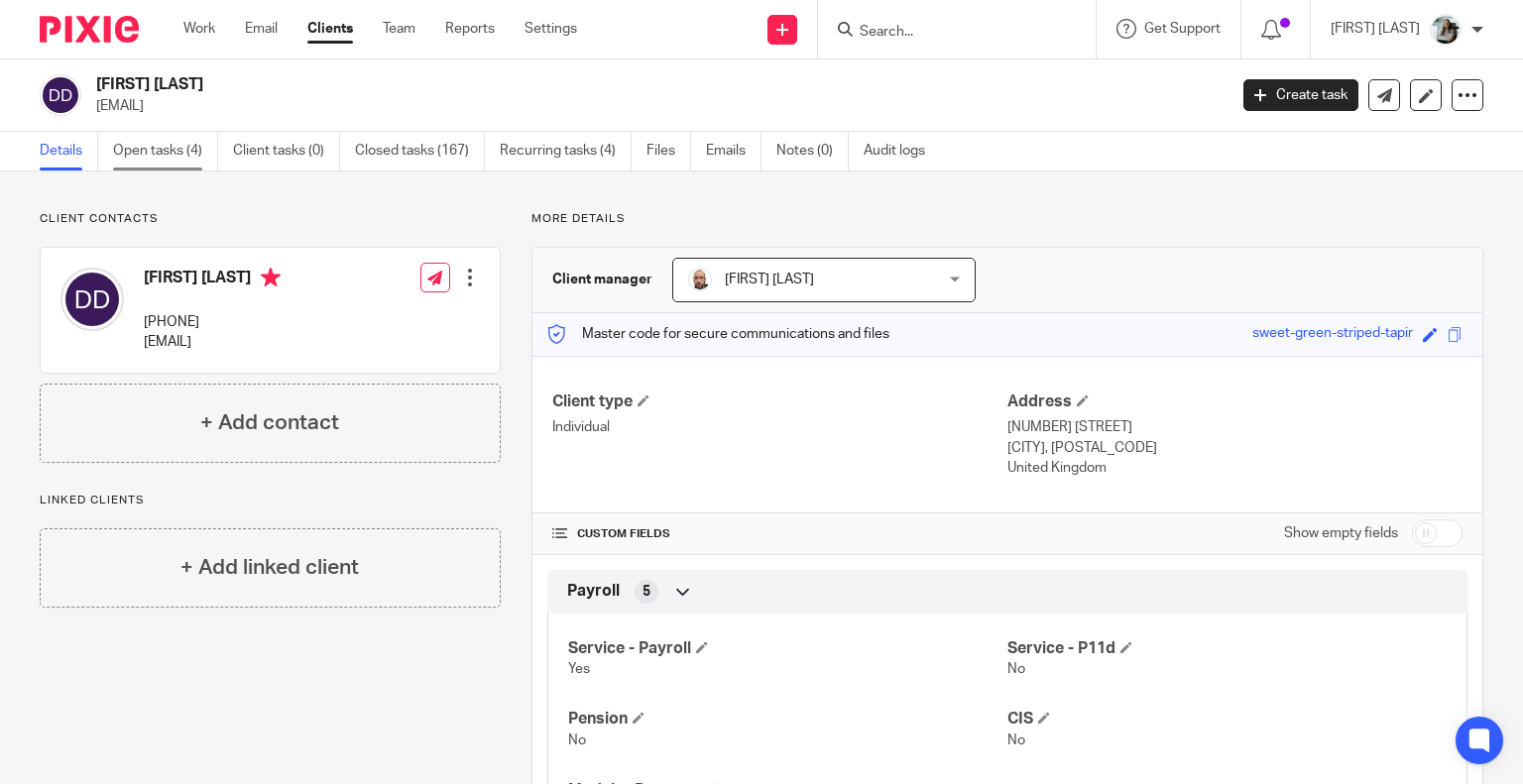 click on "Open tasks (4)" at bounding box center [166, 151] 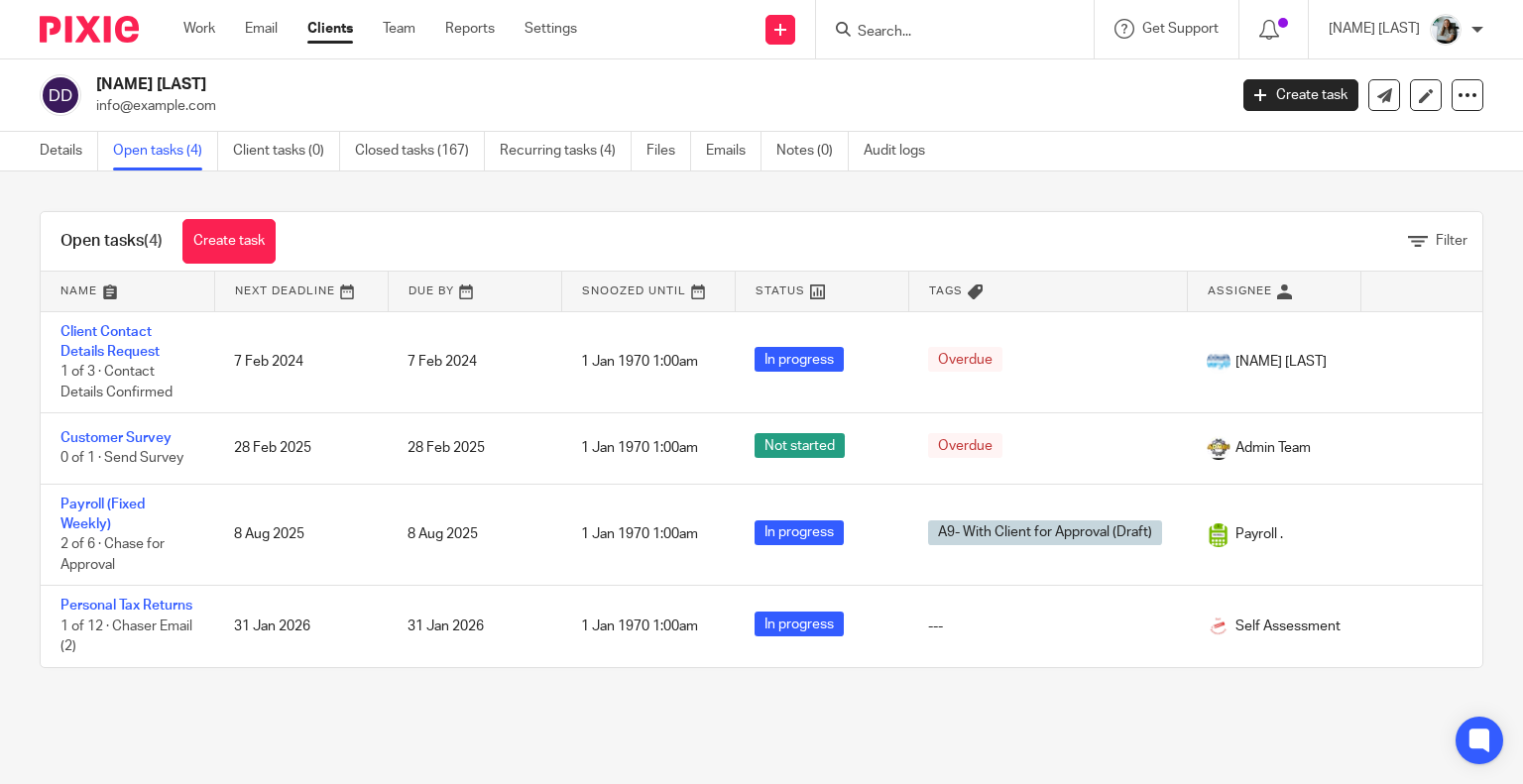 scroll, scrollTop: 0, scrollLeft: 0, axis: both 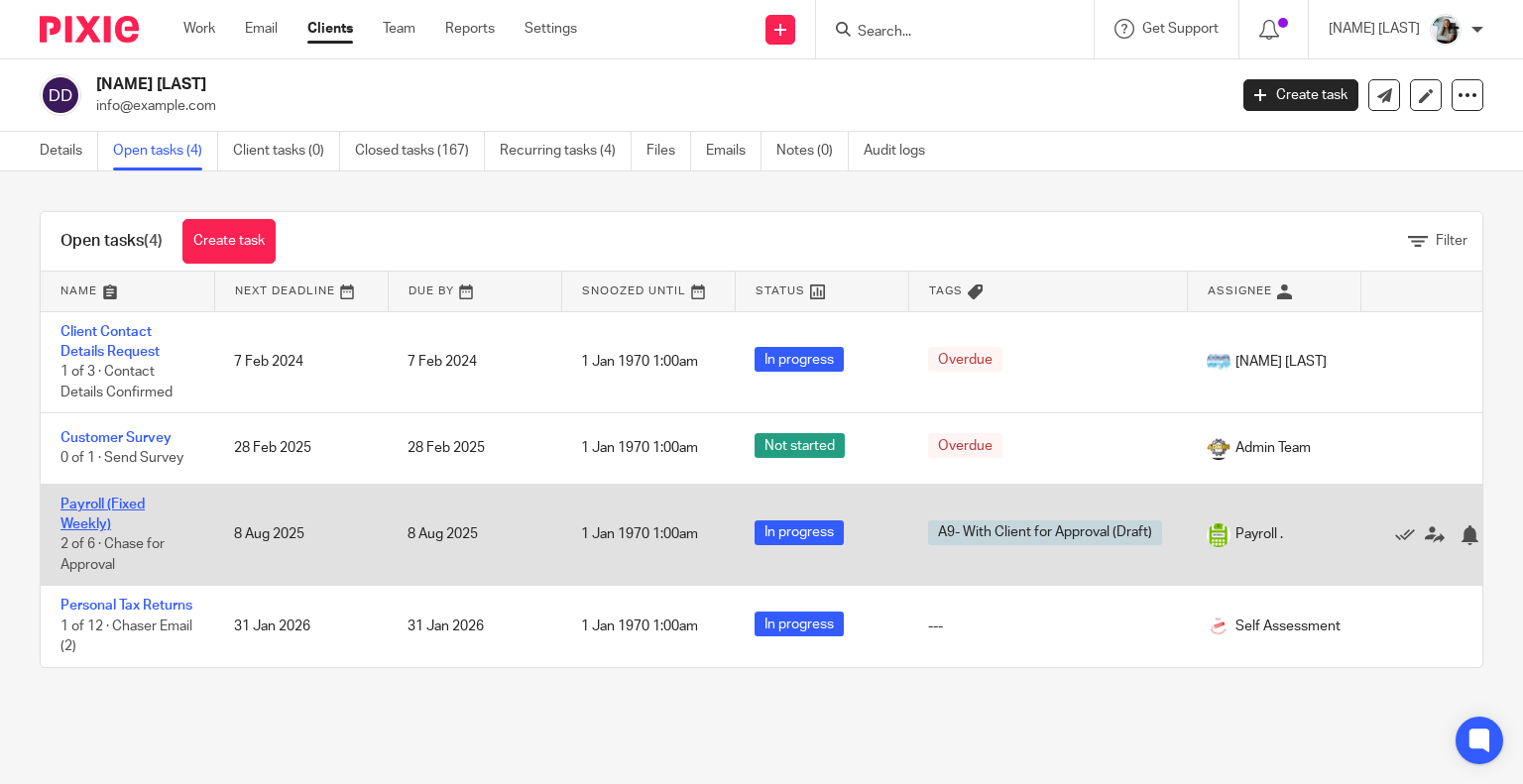 click on "Payroll (Fixed Weekly)" at bounding box center [102, 514] 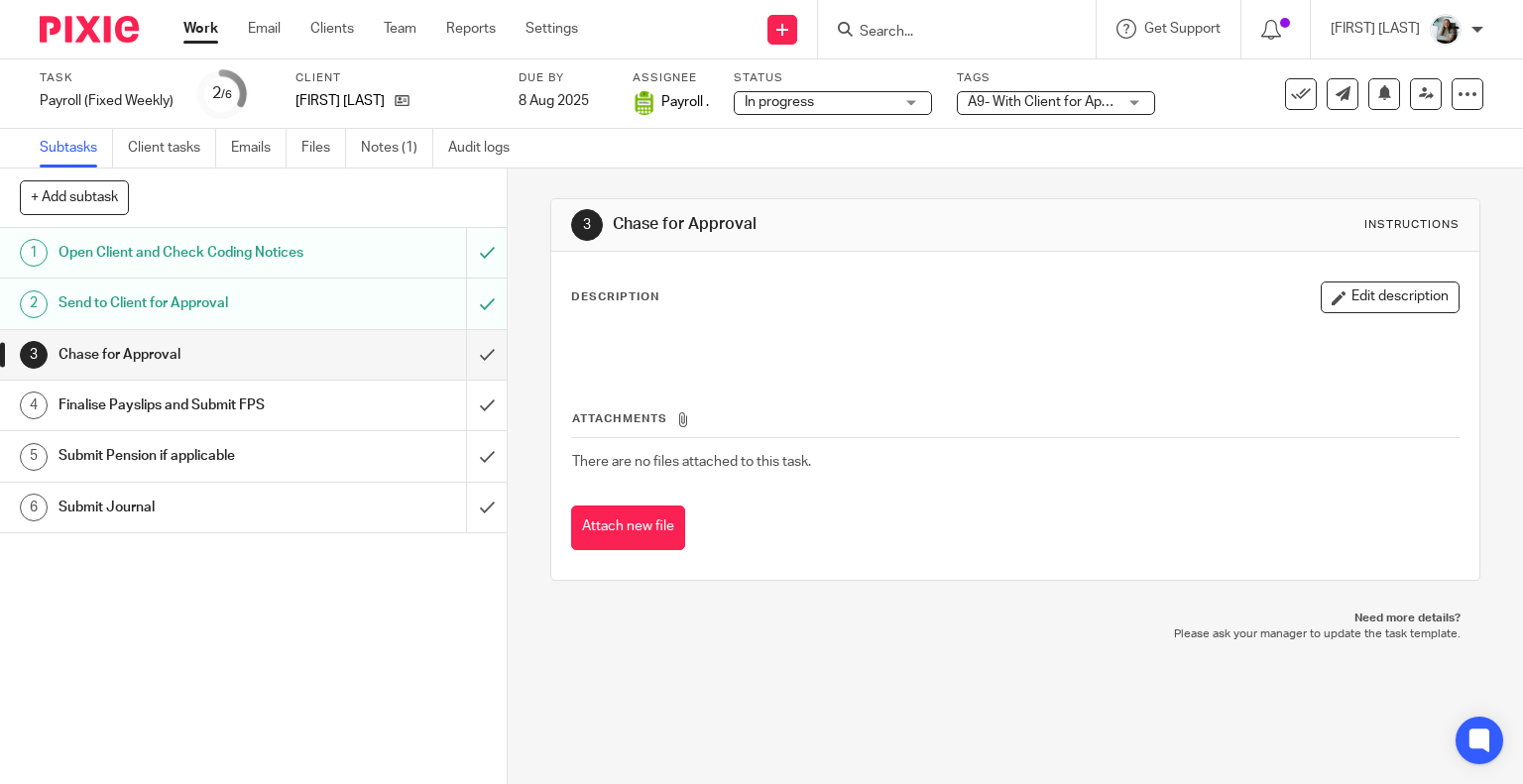scroll, scrollTop: 0, scrollLeft: 0, axis: both 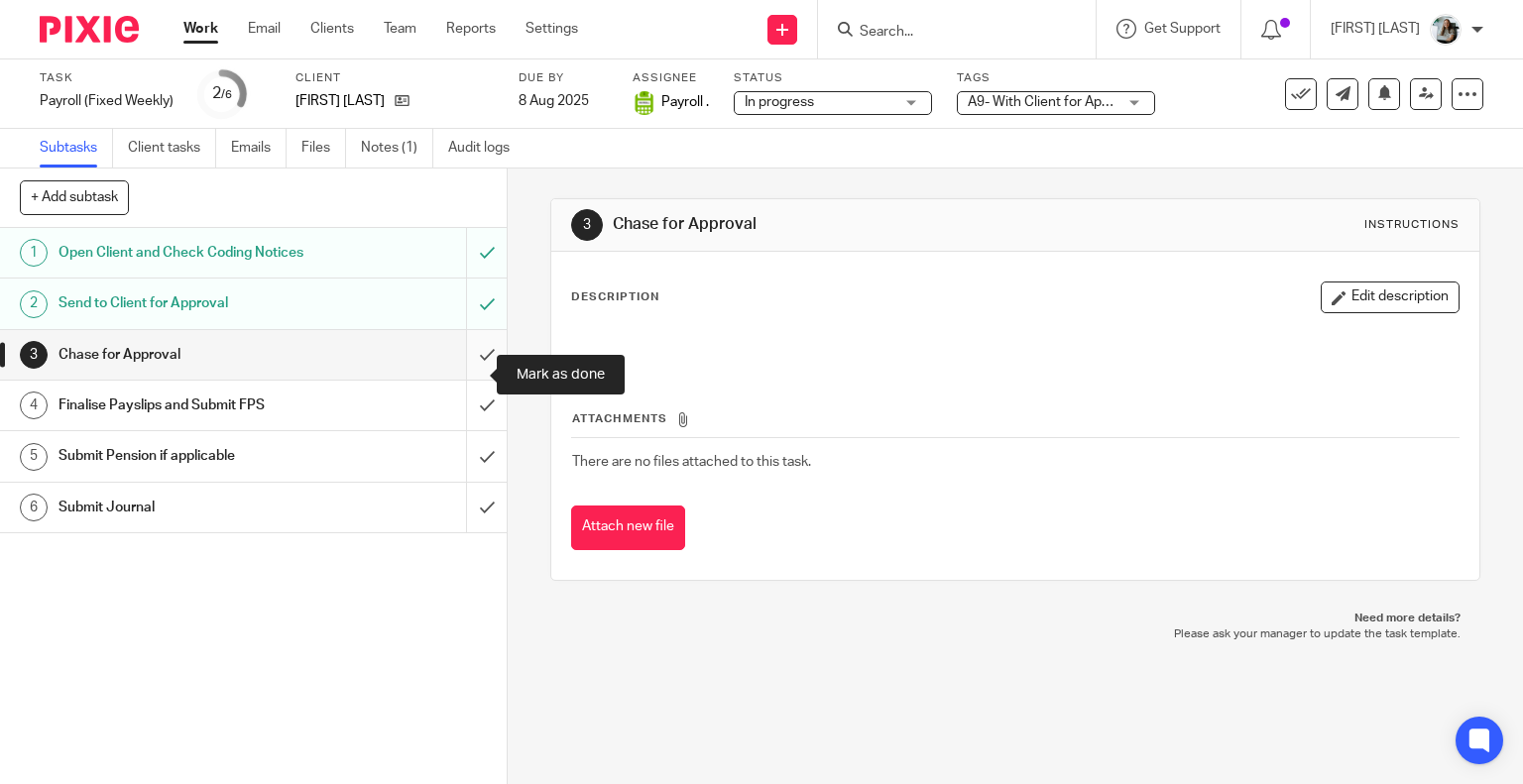 click at bounding box center (253, 355) 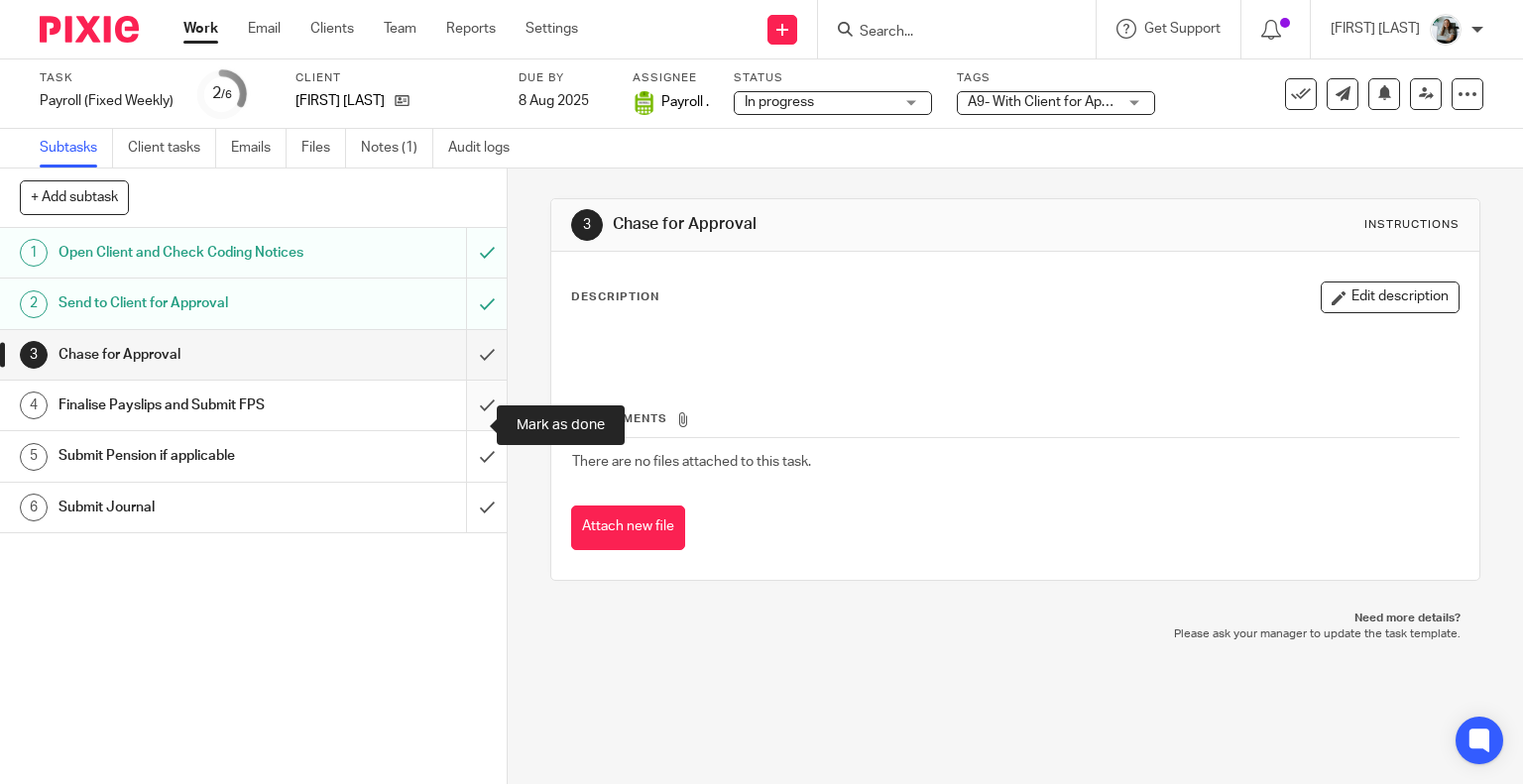 drag, startPoint x: 469, startPoint y: 439, endPoint x: 471, endPoint y: 449, distance: 10.198039 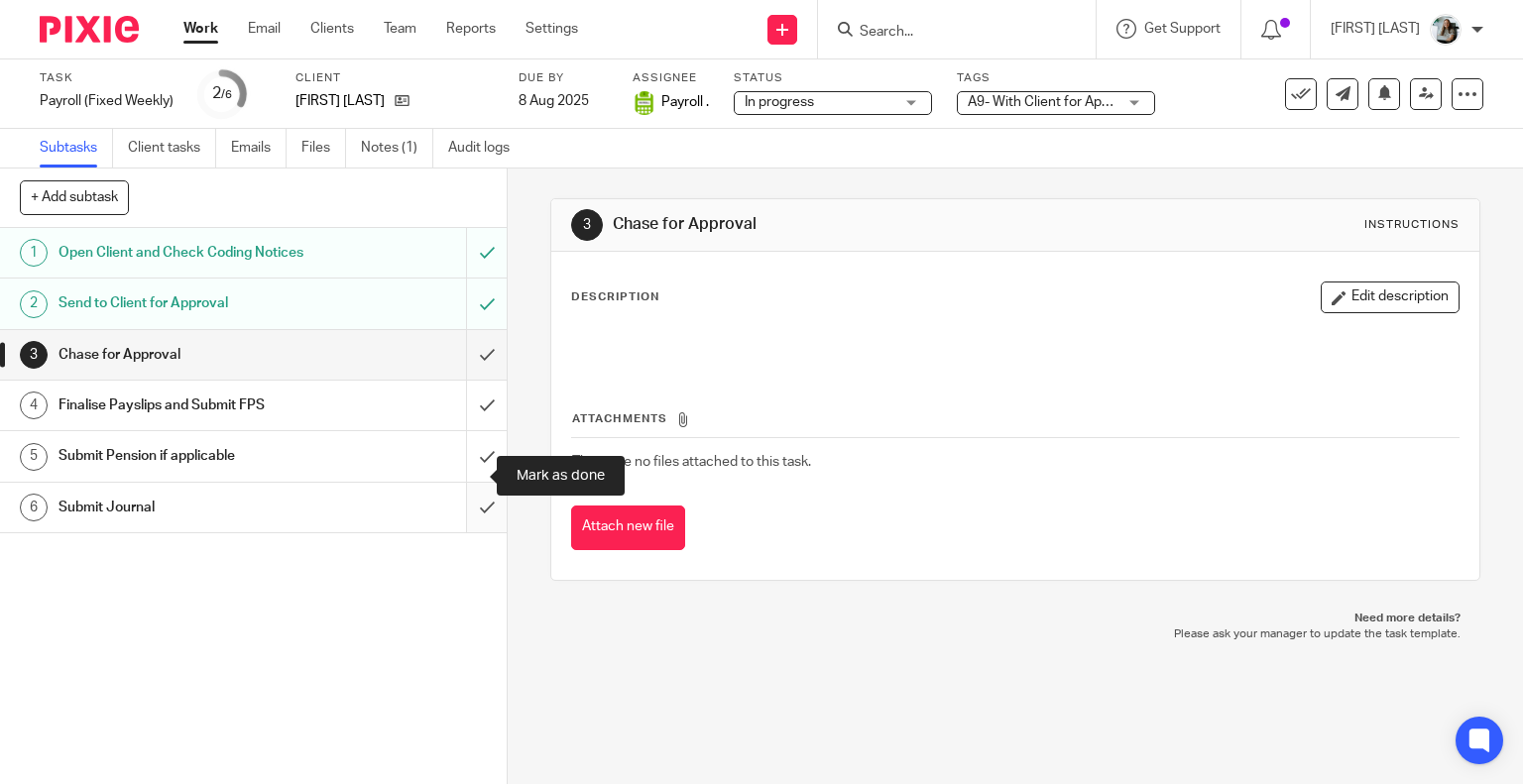 drag, startPoint x: 472, startPoint y: 480, endPoint x: 472, endPoint y: 535, distance: 55 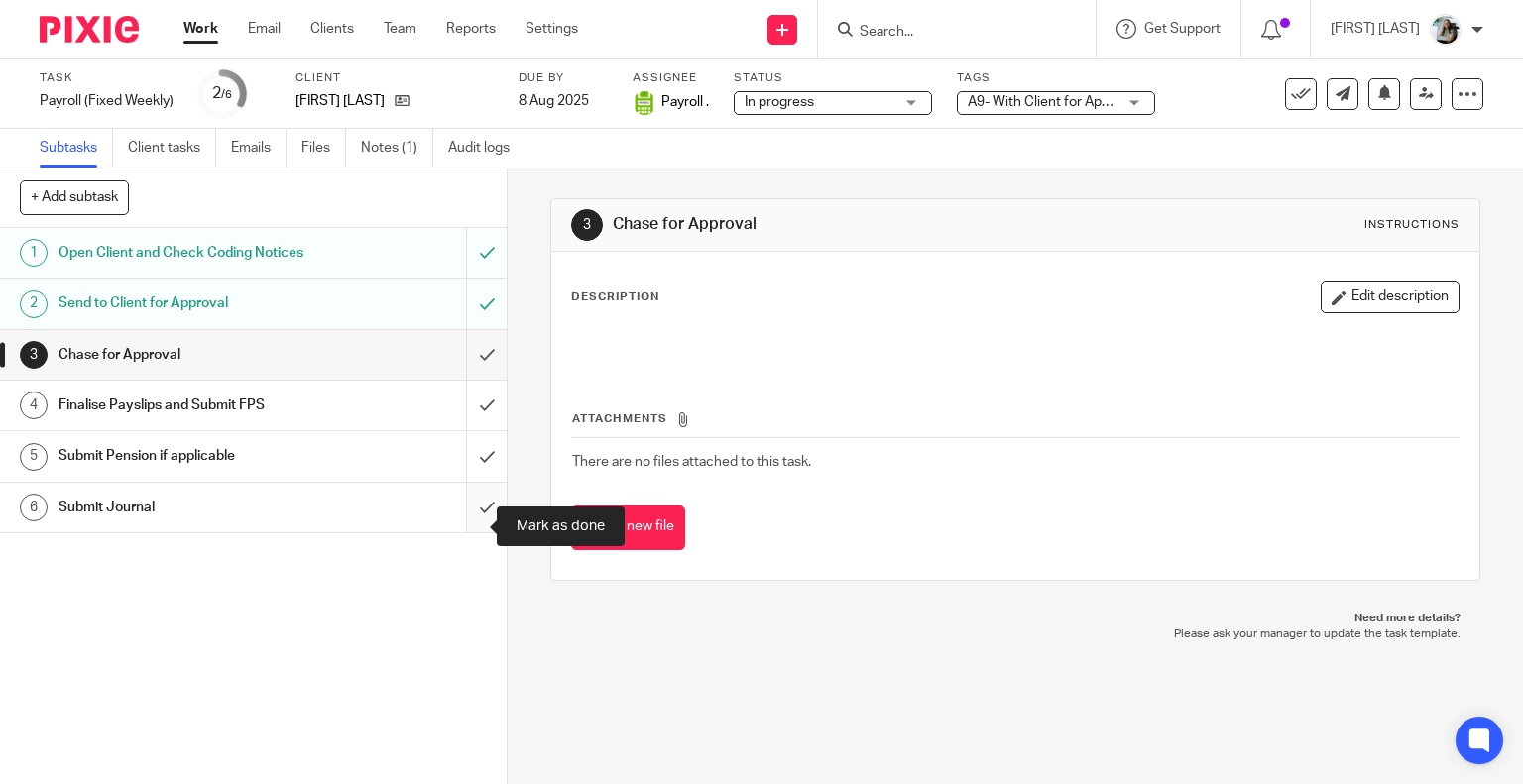 click at bounding box center [253, 507] 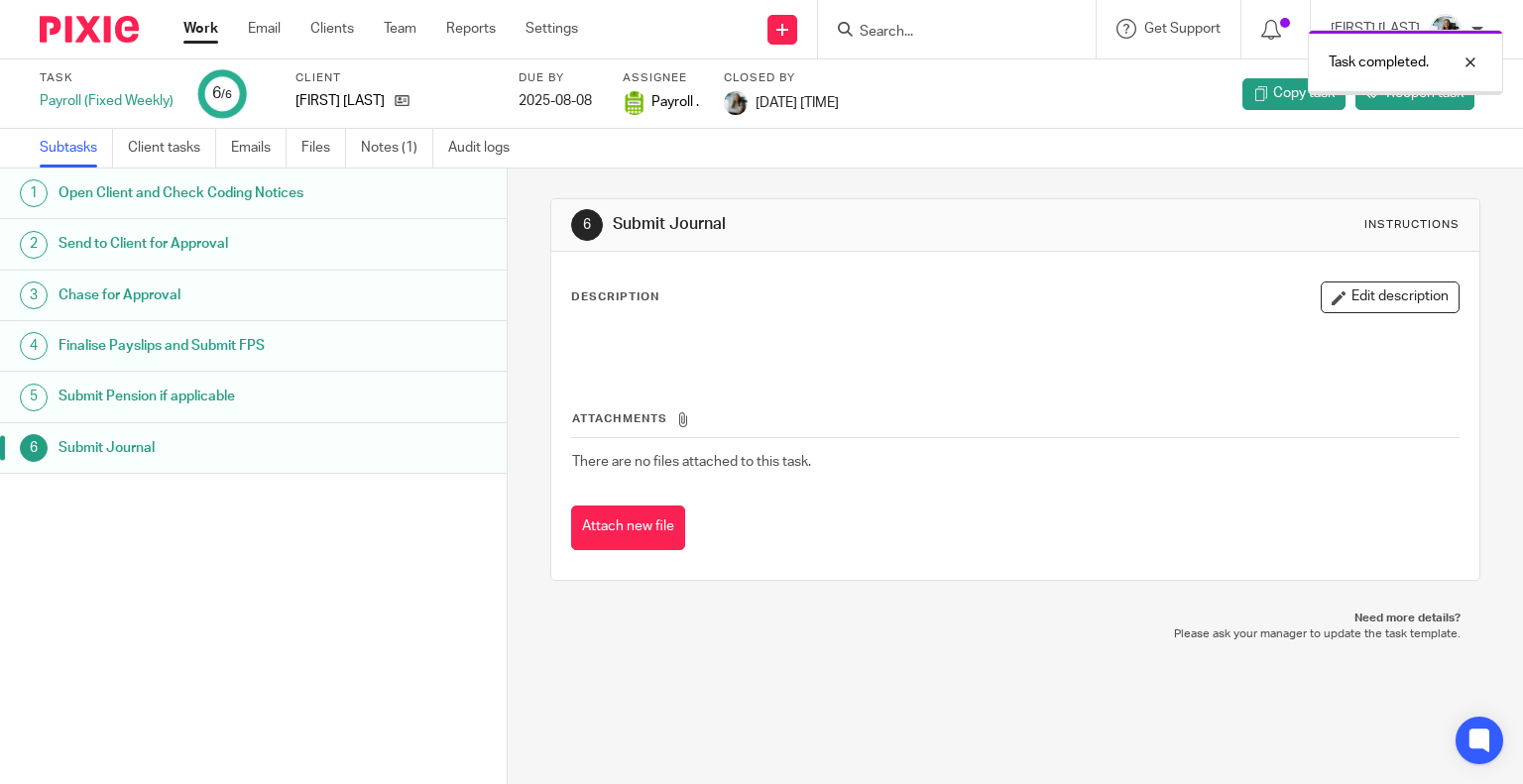 scroll, scrollTop: 0, scrollLeft: 0, axis: both 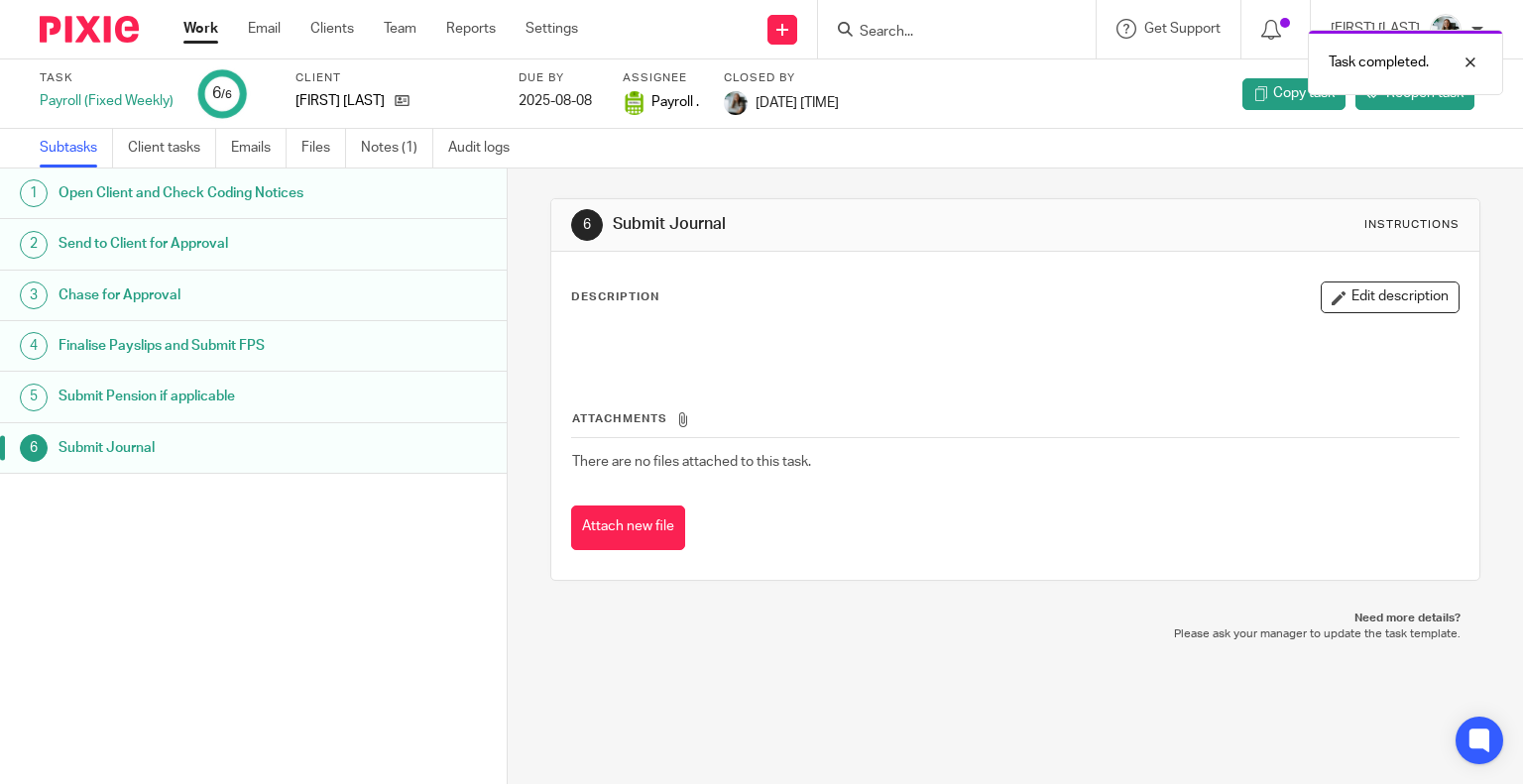 click at bounding box center (89, 29) 